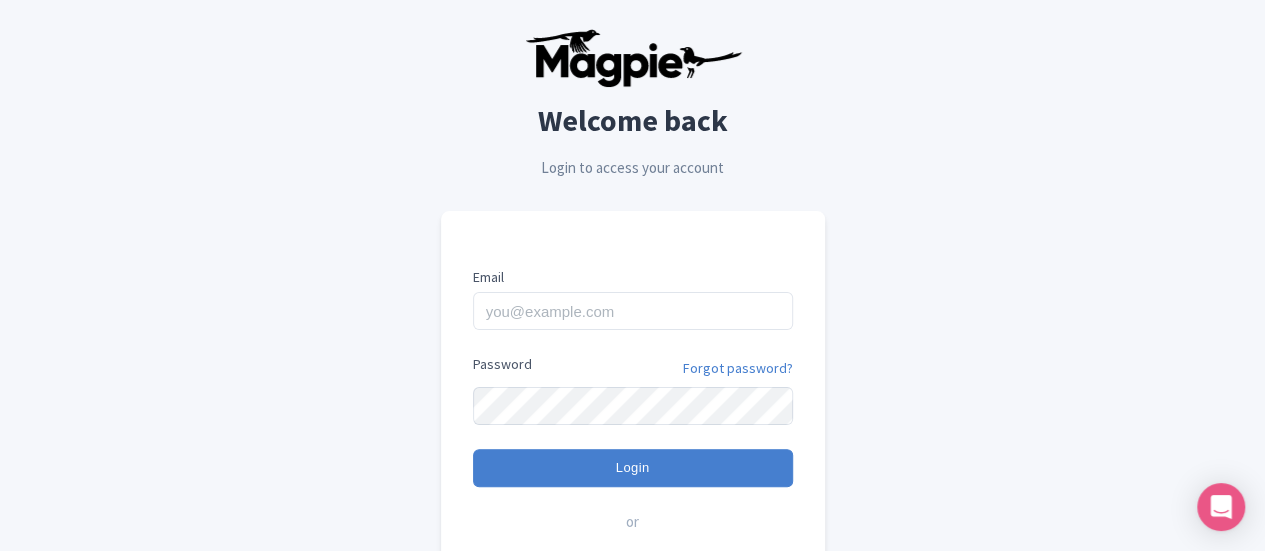 scroll, scrollTop: 228, scrollLeft: 0, axis: vertical 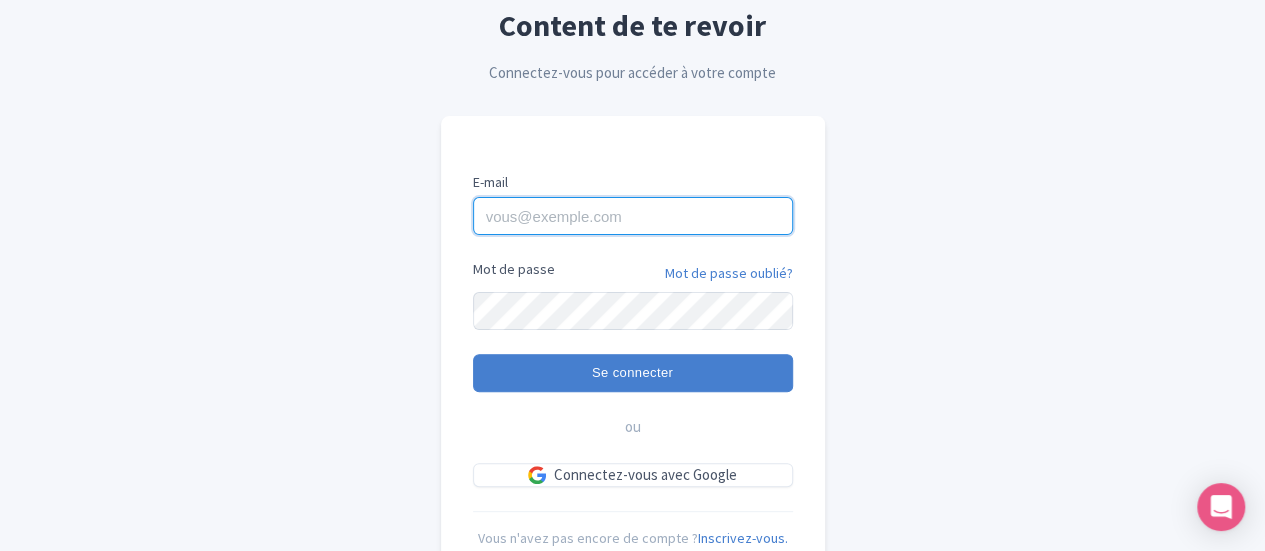 click on "E-mail" at bounding box center (633, 216) 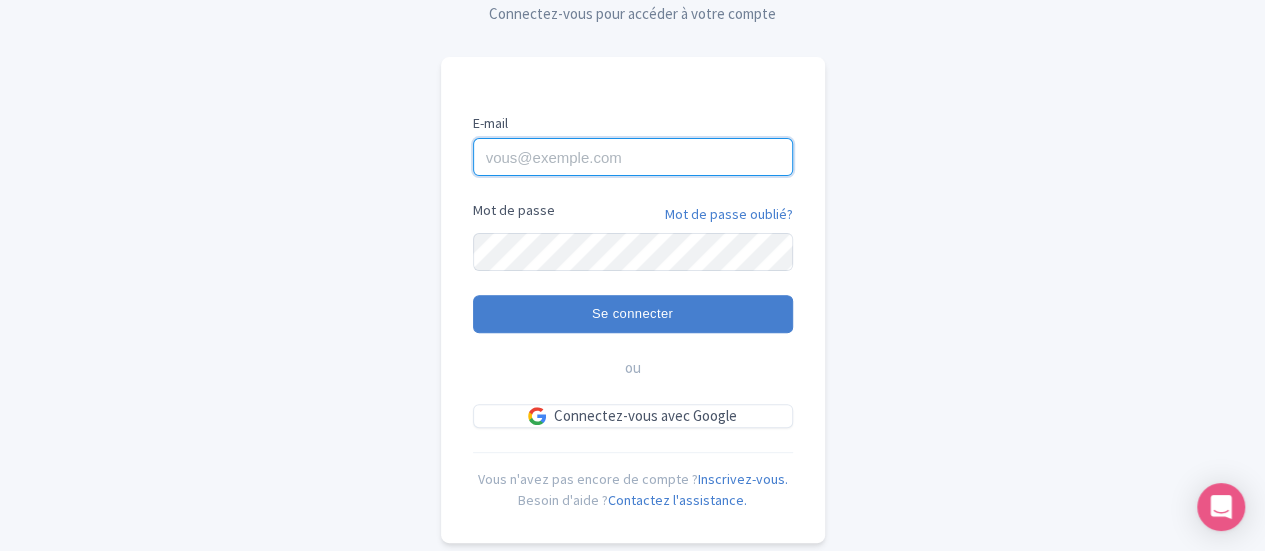 scroll, scrollTop: 181, scrollLeft: 0, axis: vertical 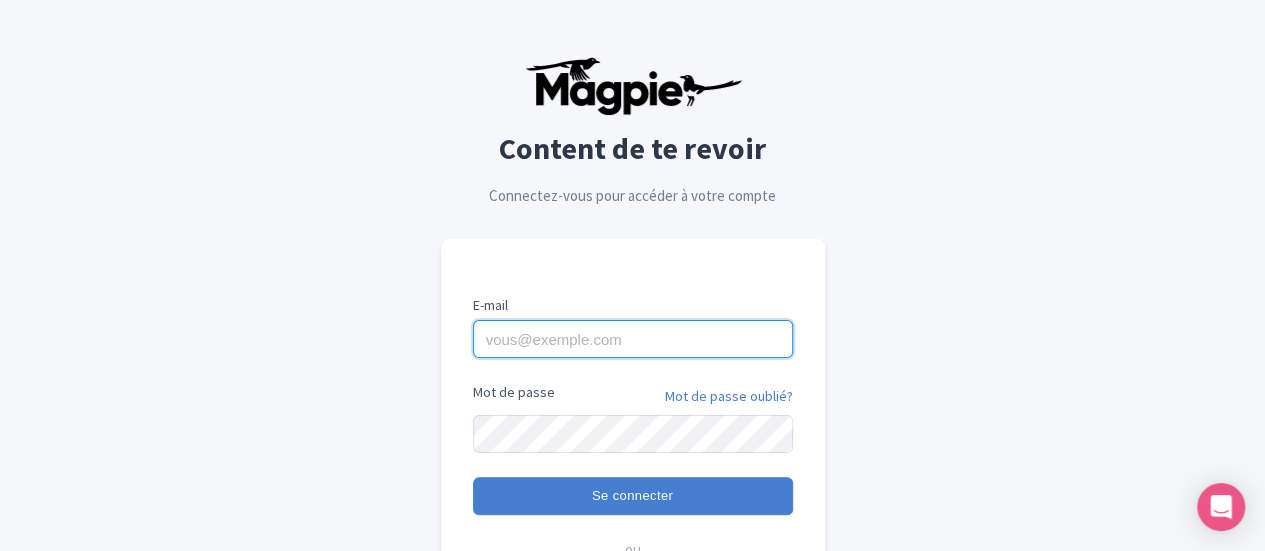 click on "E-mail" at bounding box center (633, 339) 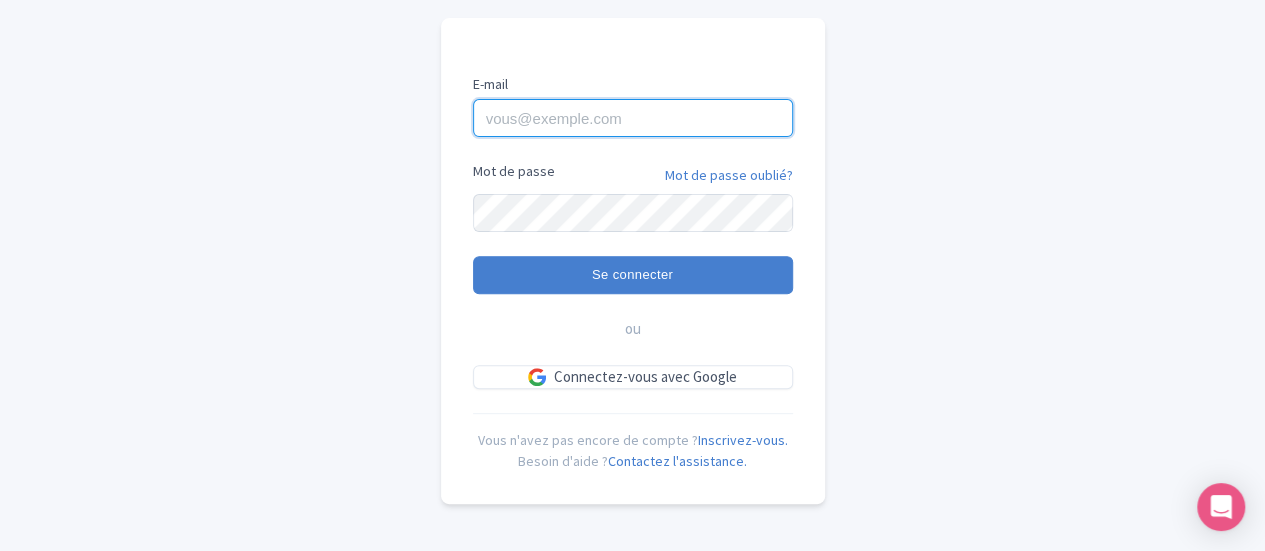 scroll, scrollTop: 98, scrollLeft: 0, axis: vertical 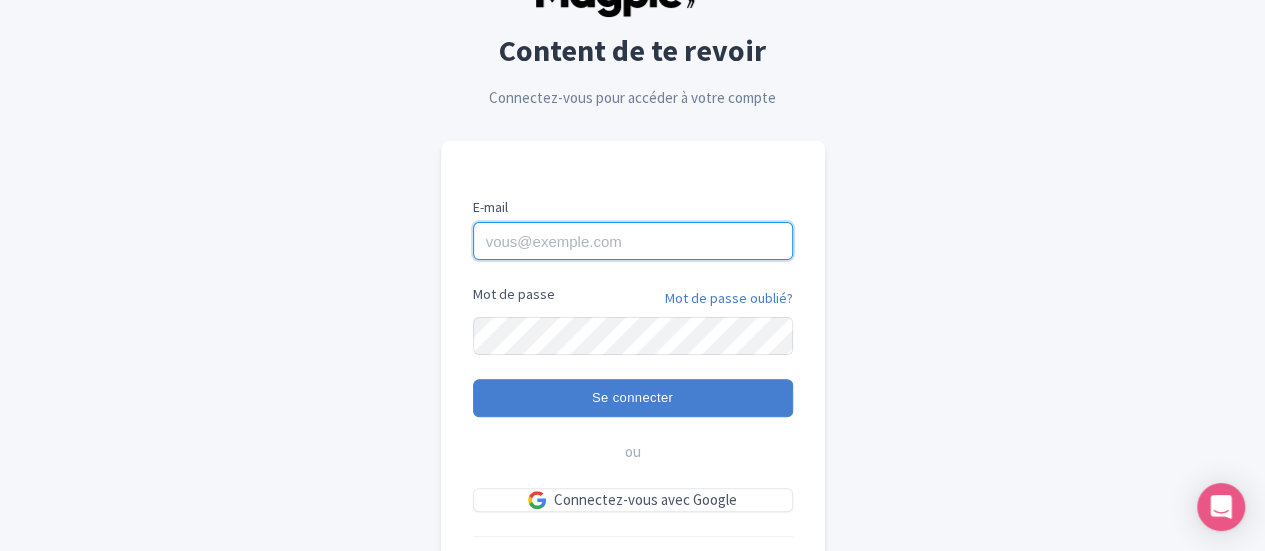 click on "E-mail" at bounding box center (633, 241) 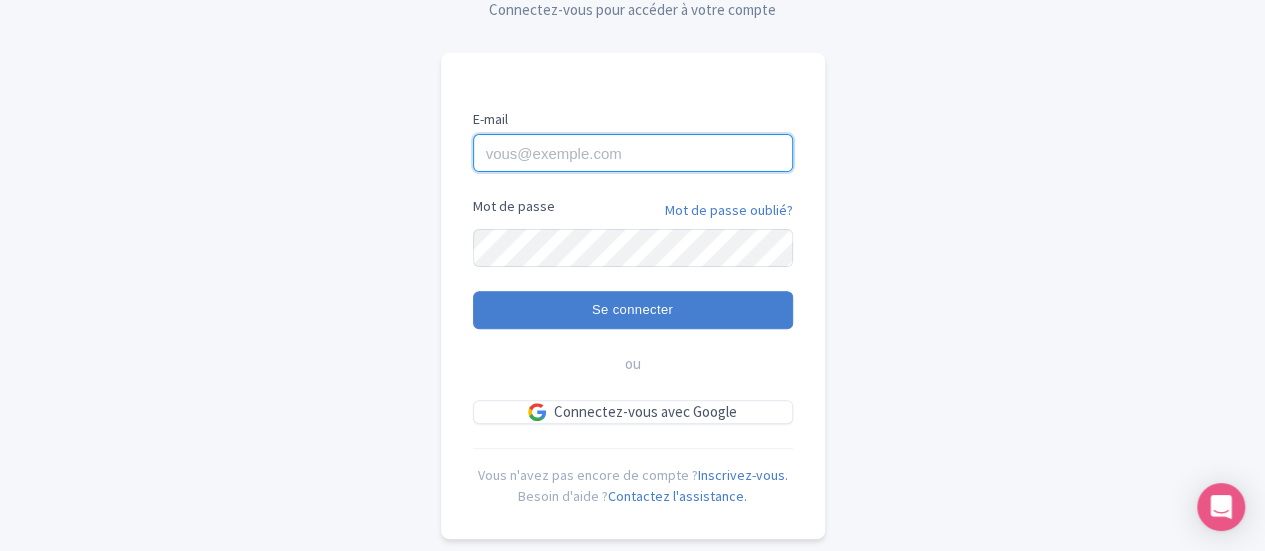 scroll, scrollTop: 150, scrollLeft: 0, axis: vertical 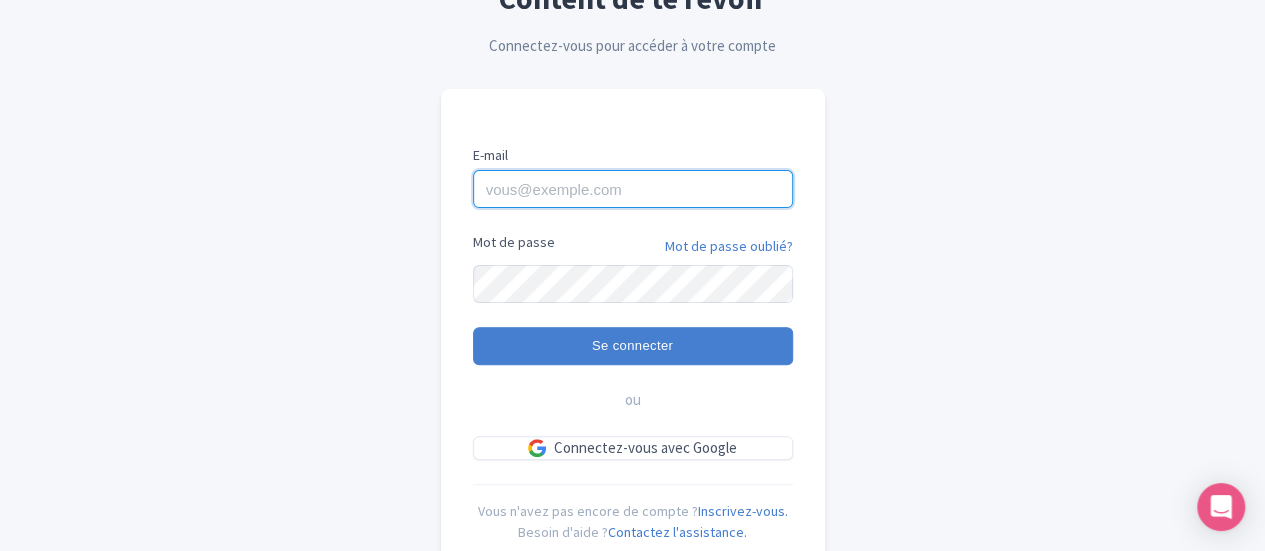 click on "E-mail" at bounding box center [633, 189] 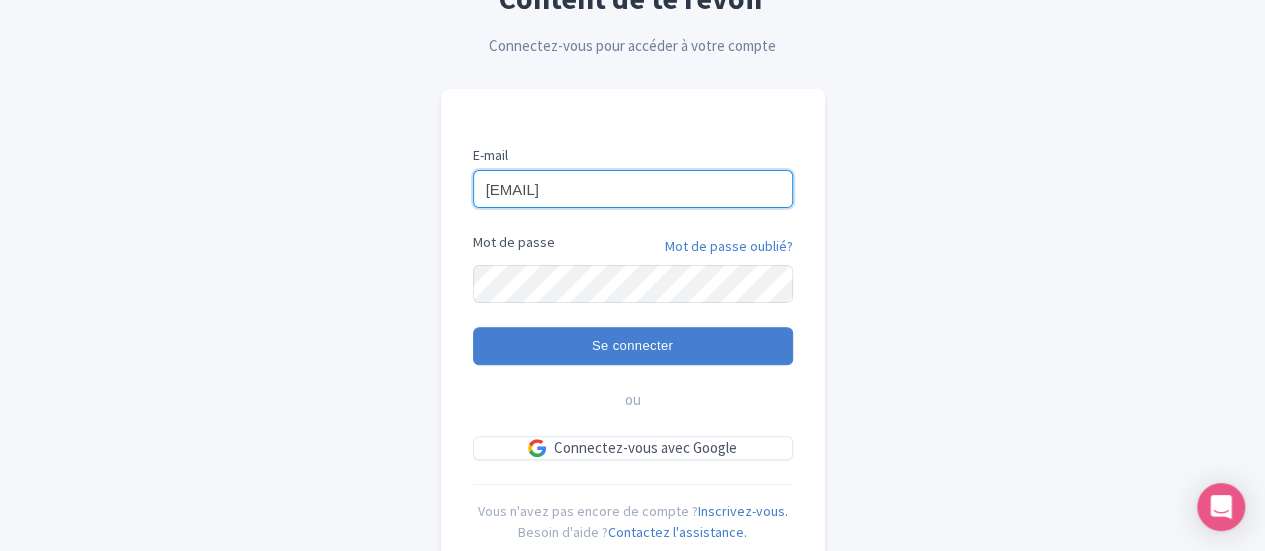 type on "ausflugreisenmorokko@gmail.com" 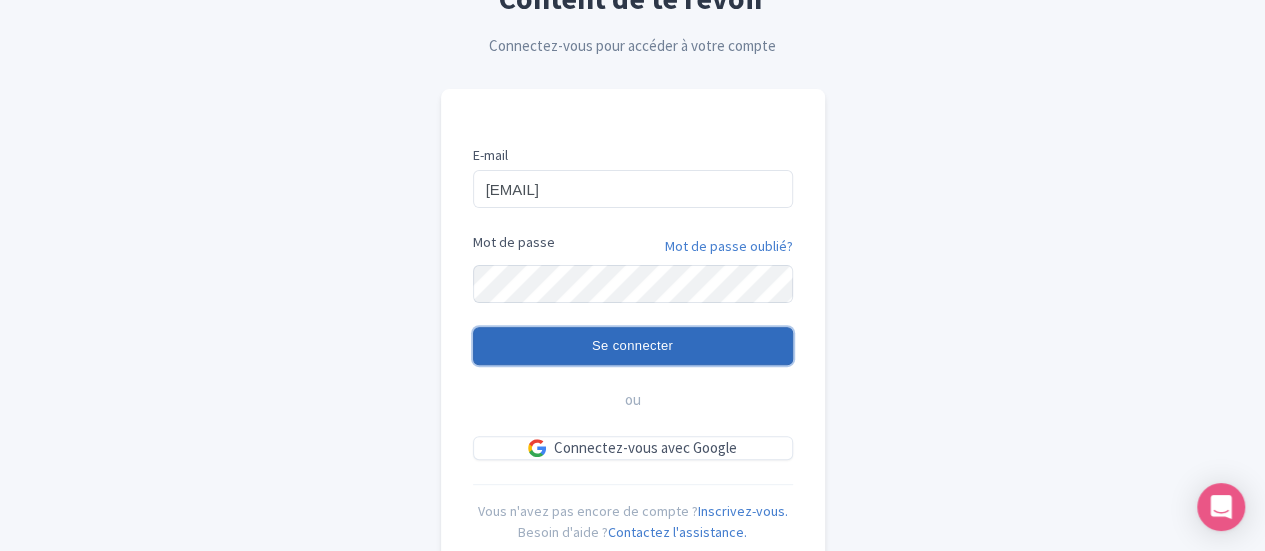 click on "Se connecter" at bounding box center (633, 346) 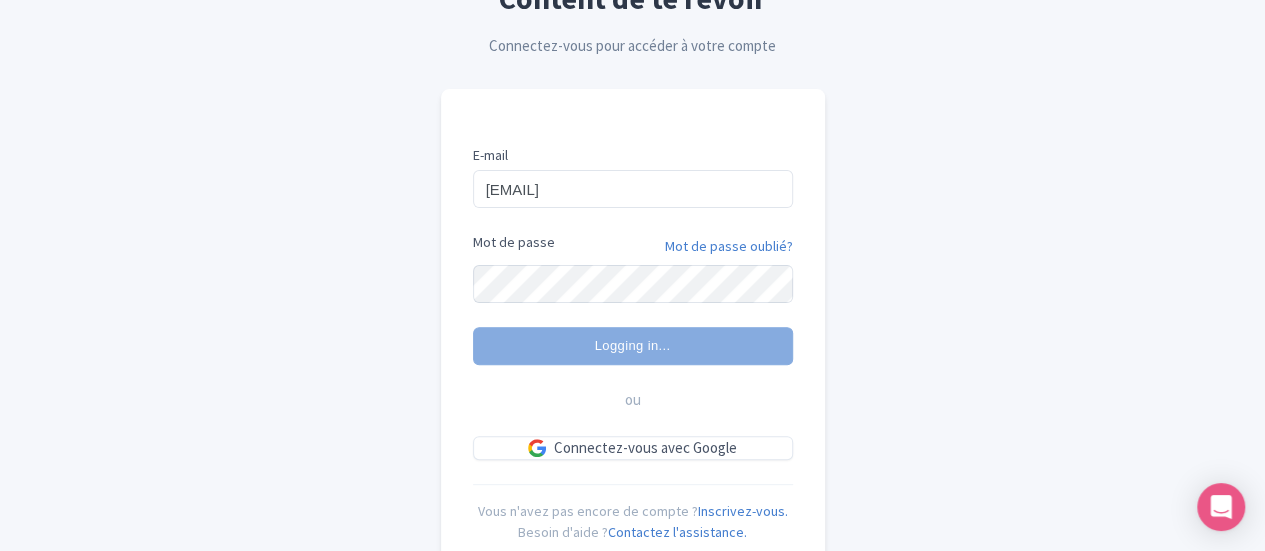 type on "Logging in..." 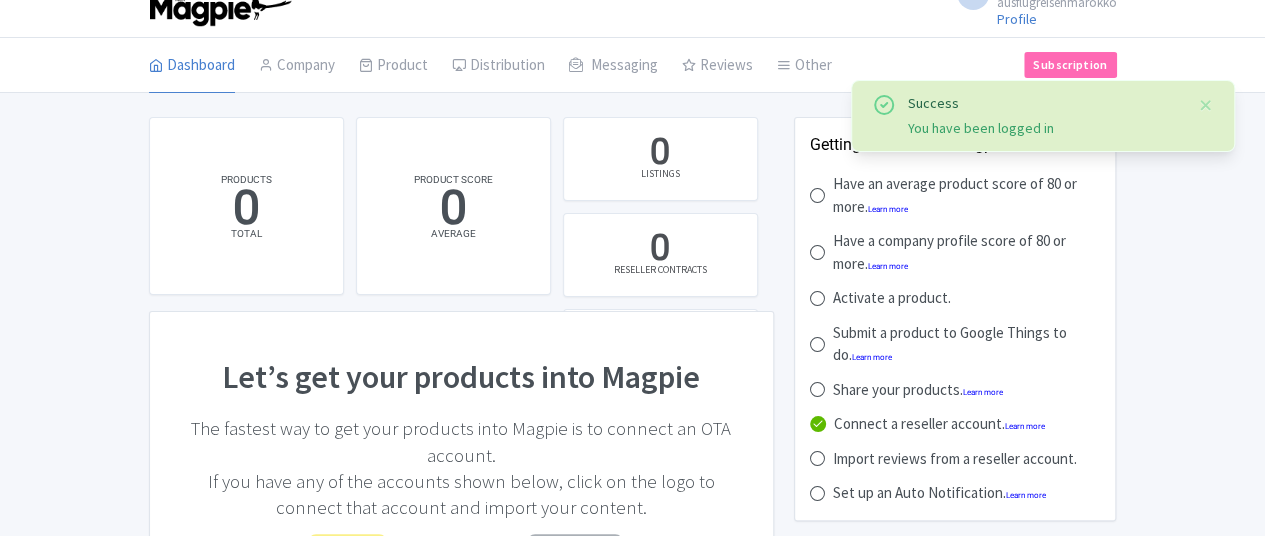 scroll, scrollTop: 27, scrollLeft: 0, axis: vertical 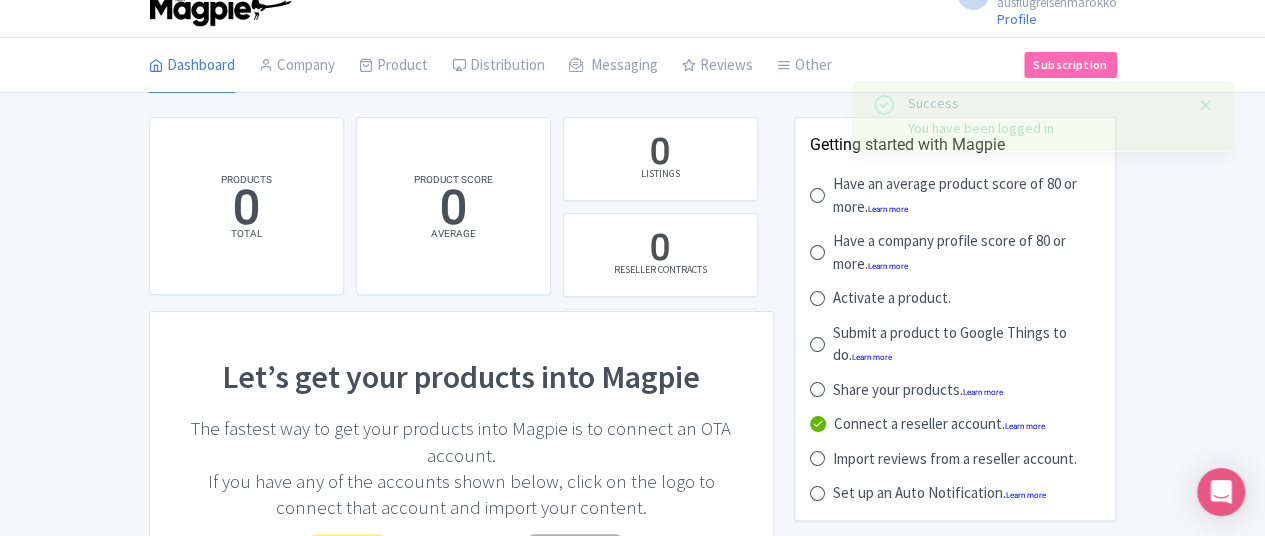 click at bounding box center [1206, 105] 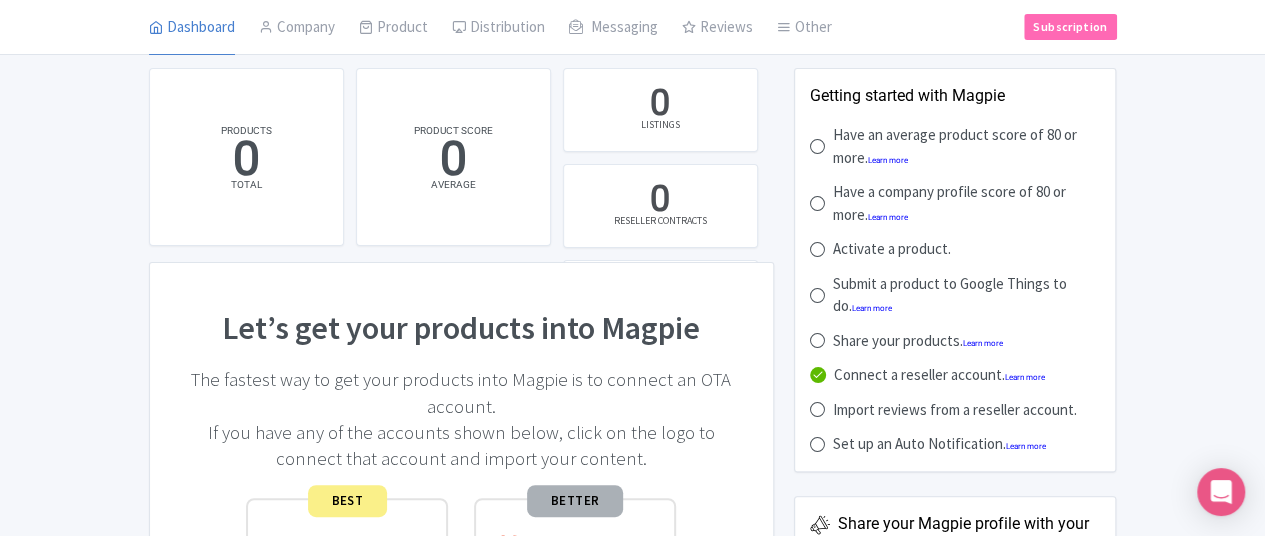 scroll, scrollTop: 0, scrollLeft: 0, axis: both 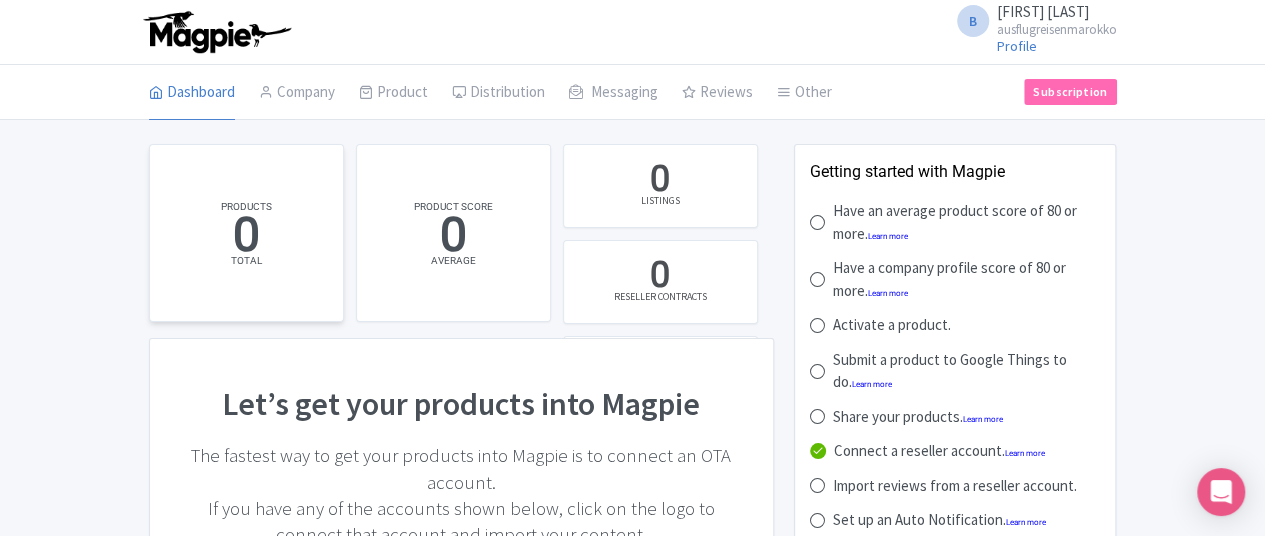 click 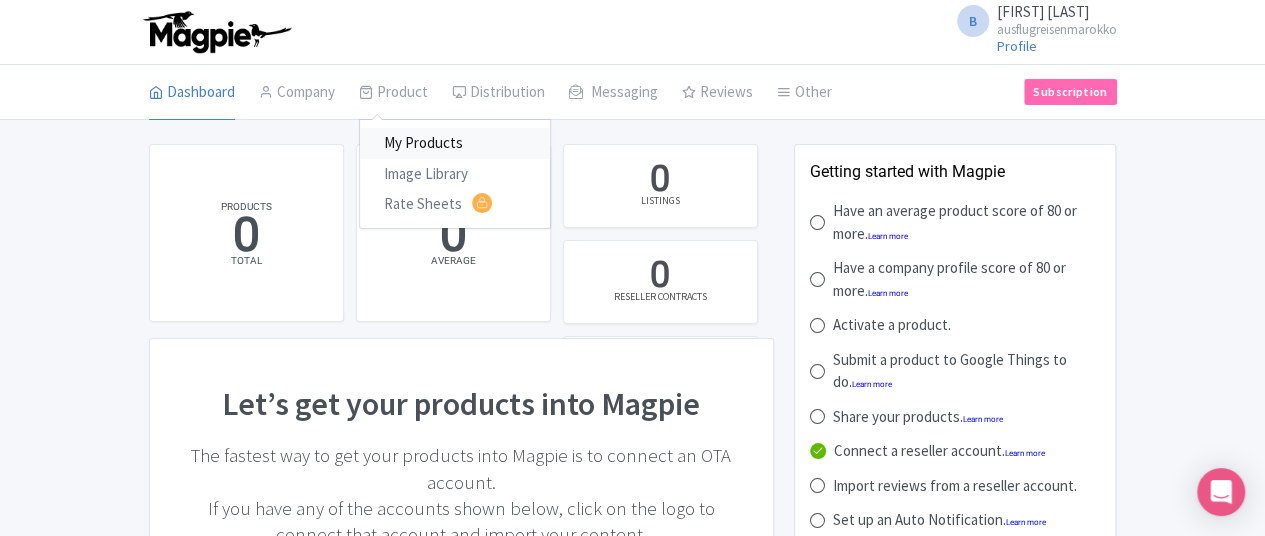 click on "My Products" at bounding box center [455, 143] 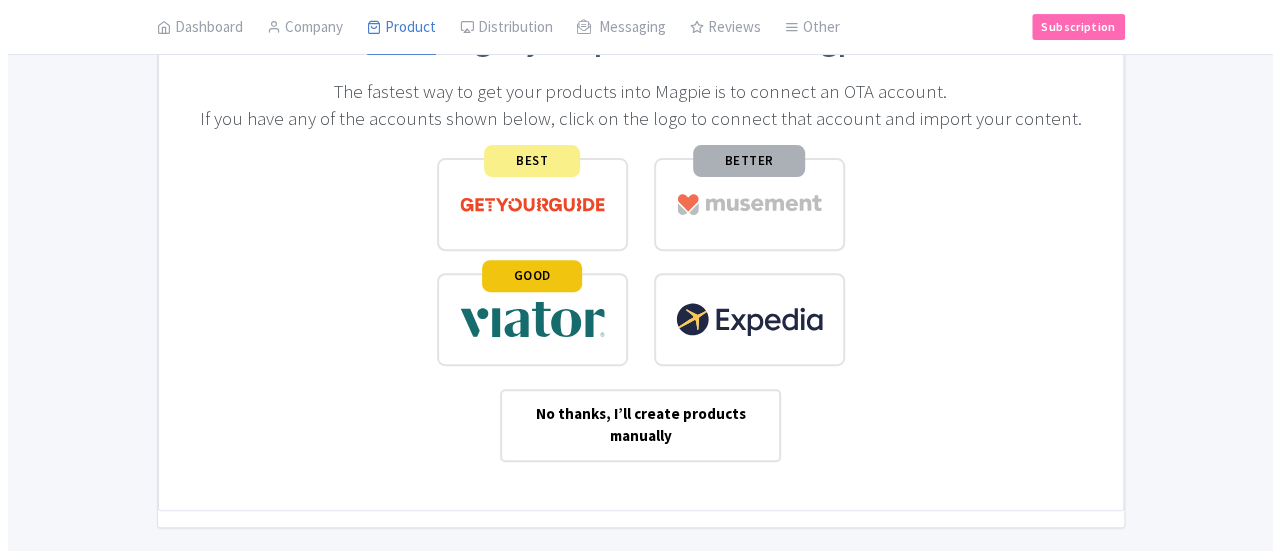 scroll, scrollTop: 230, scrollLeft: 0, axis: vertical 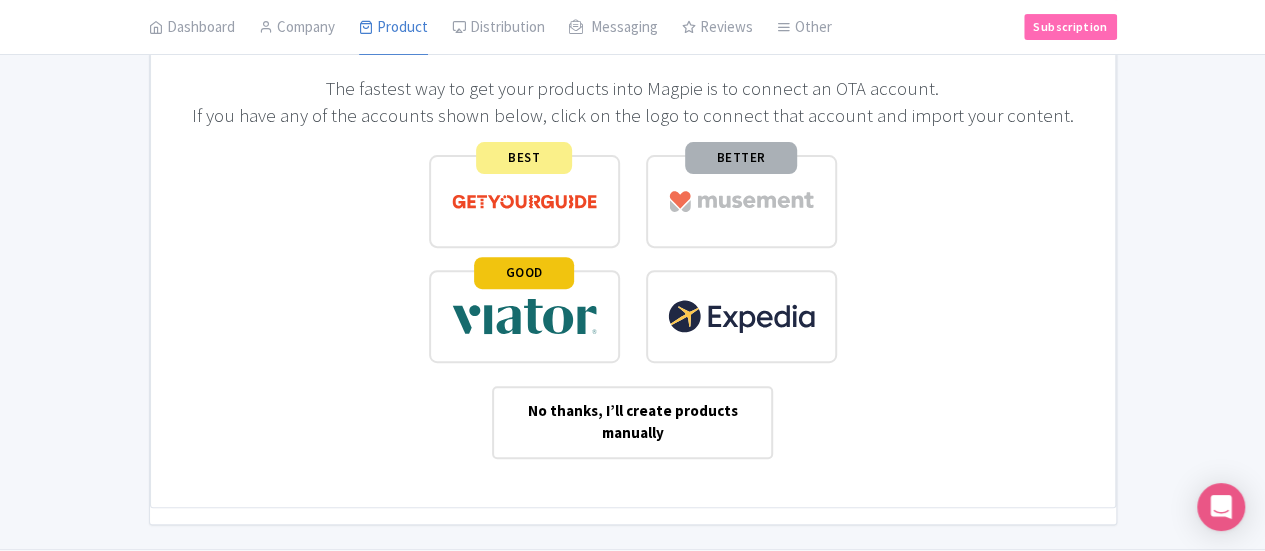 click at bounding box center (524, 316) 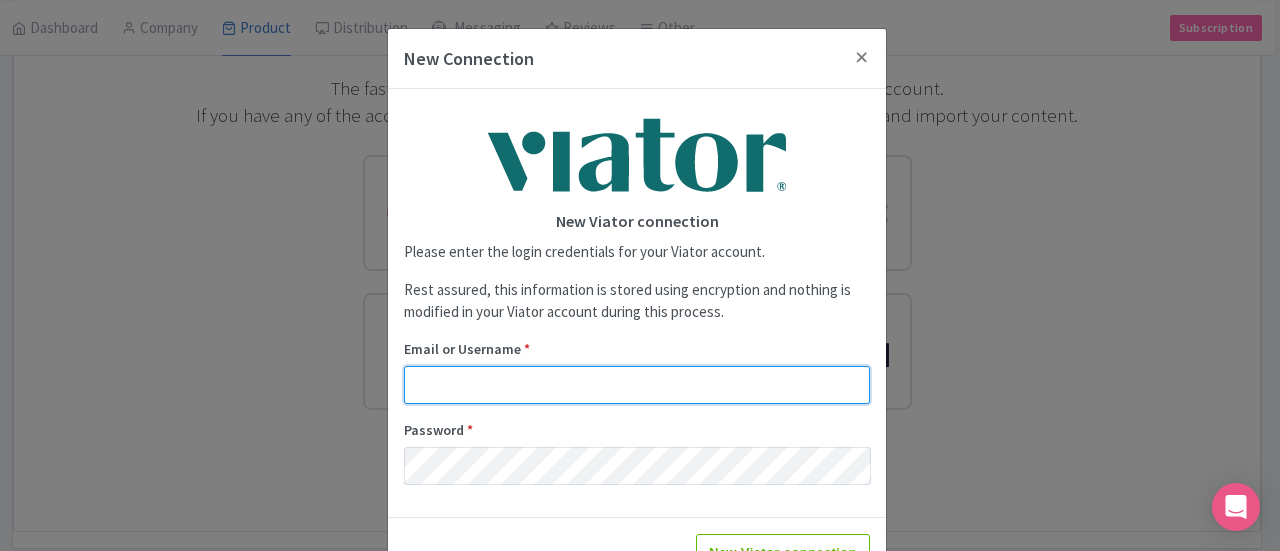 type on "ausflugreisenmorokko@gmail.com" 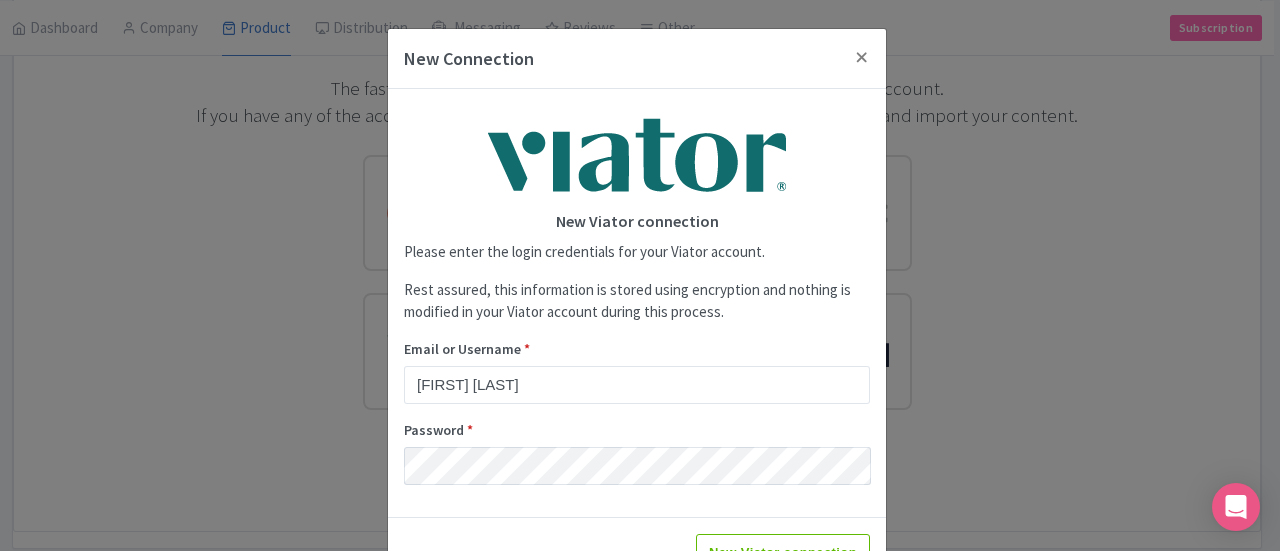 scroll, scrollTop: 63, scrollLeft: 0, axis: vertical 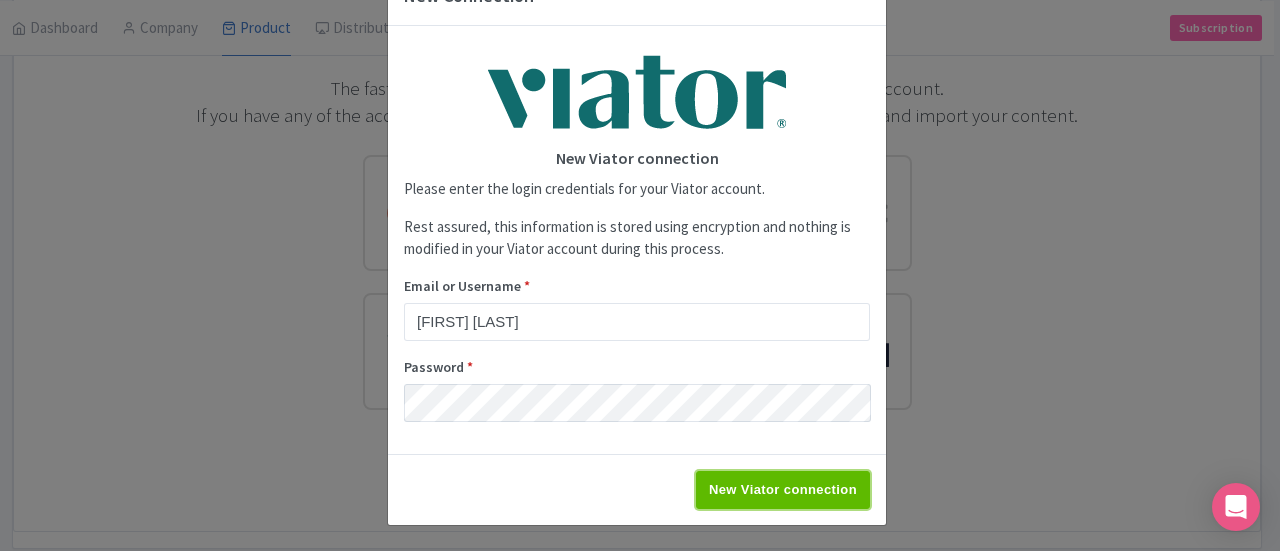 click on "New Viator connection" at bounding box center (783, 490) 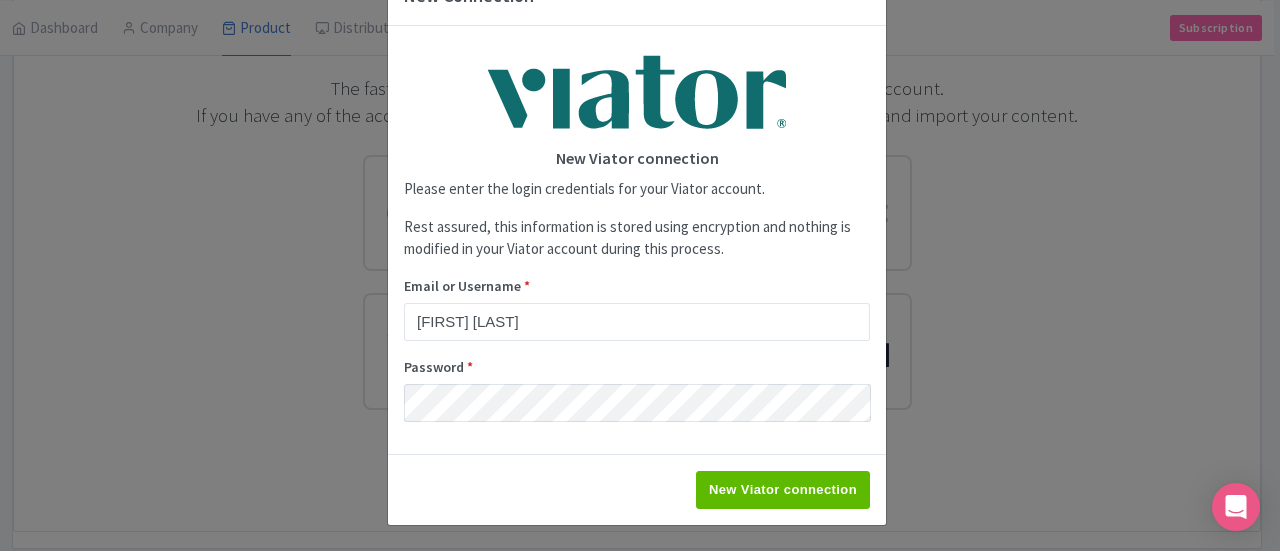 type on "Saving..." 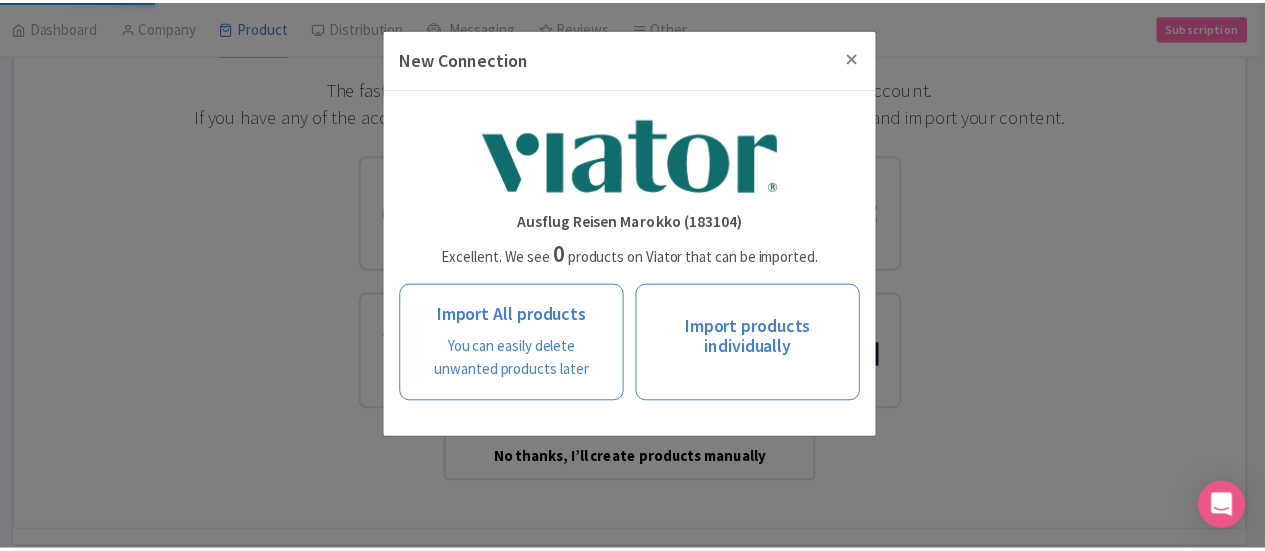 scroll, scrollTop: 0, scrollLeft: 0, axis: both 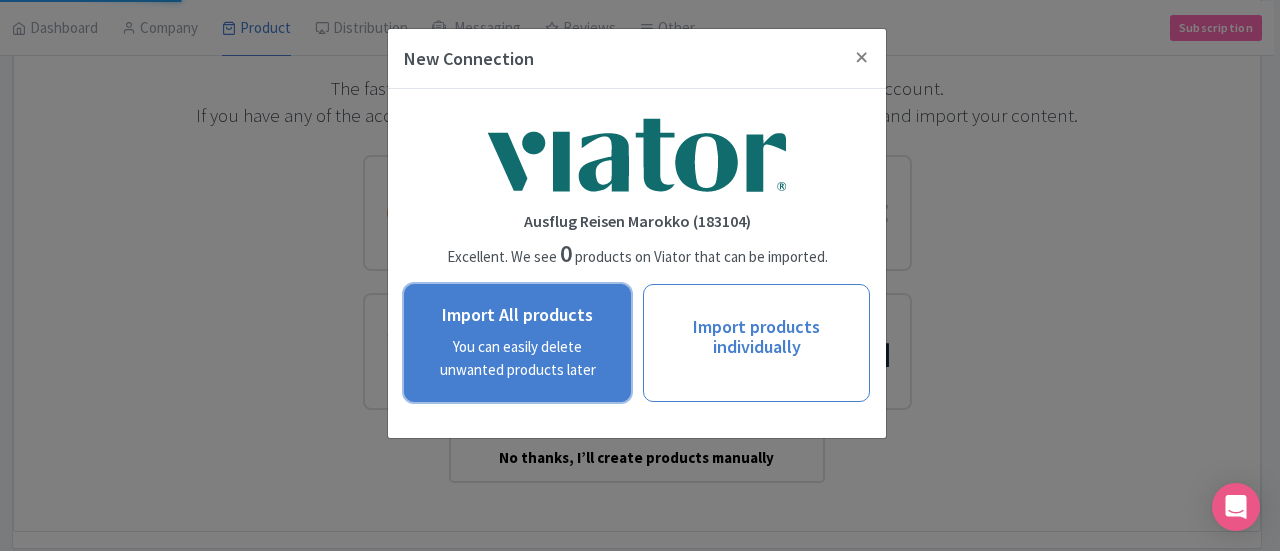 click on "Import All products
You can easily delete unwanted products later" at bounding box center [517, 343] 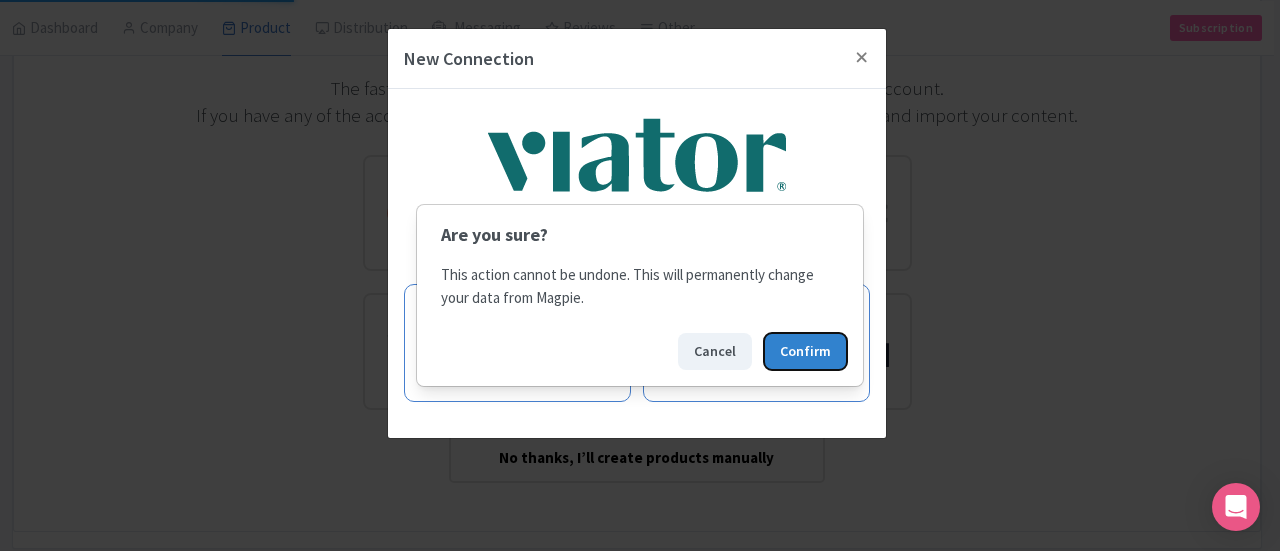 click on "Confirm" at bounding box center (805, 351) 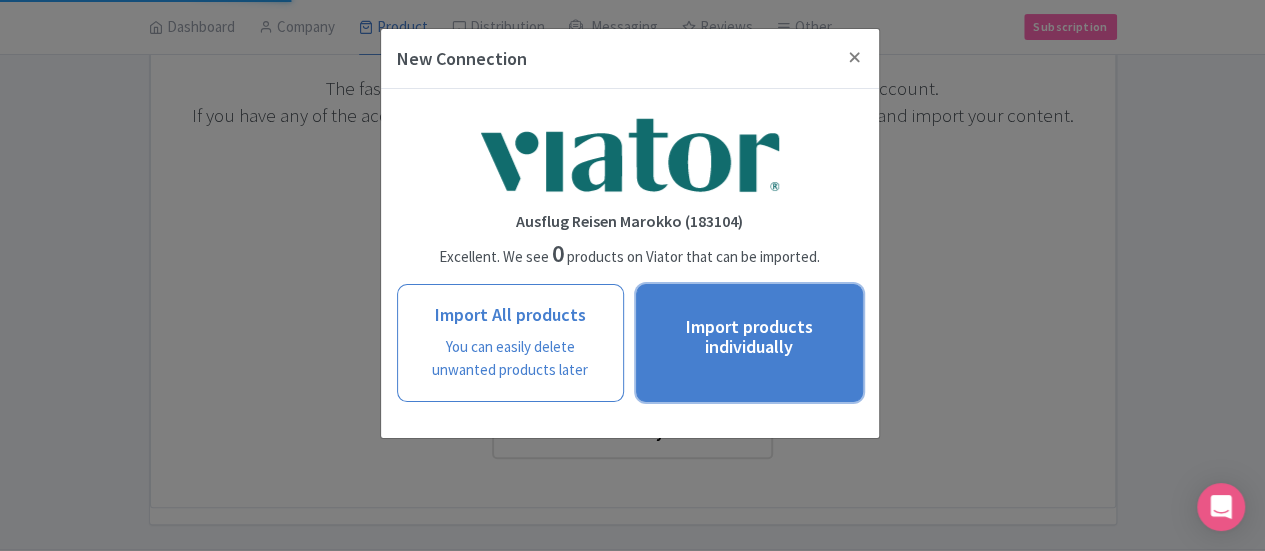click on "Import products individually" at bounding box center (749, 337) 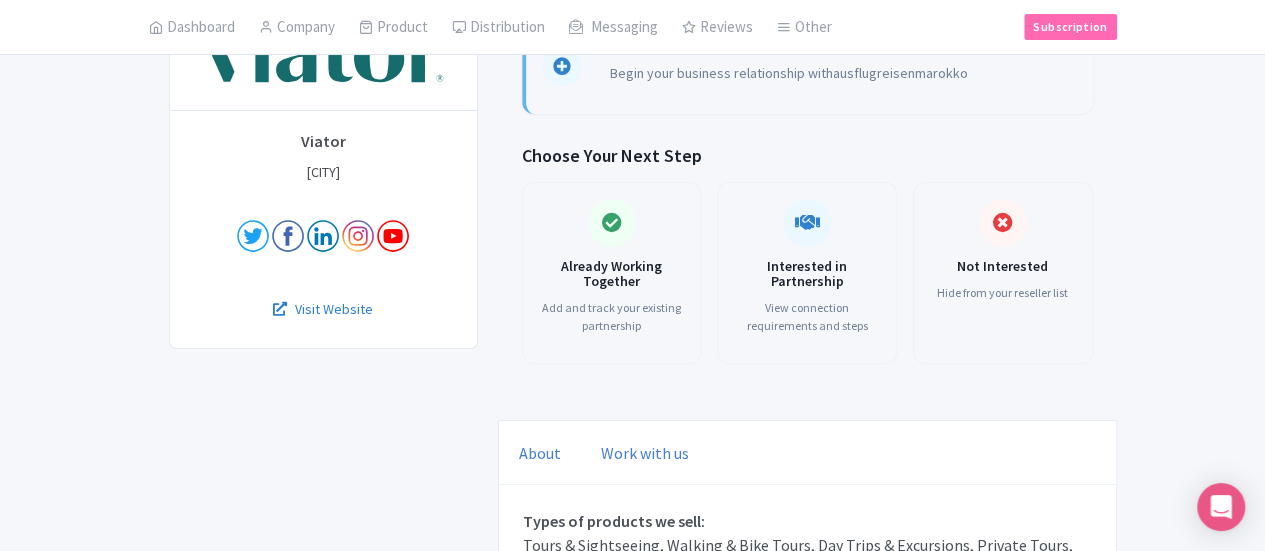 scroll, scrollTop: 0, scrollLeft: 0, axis: both 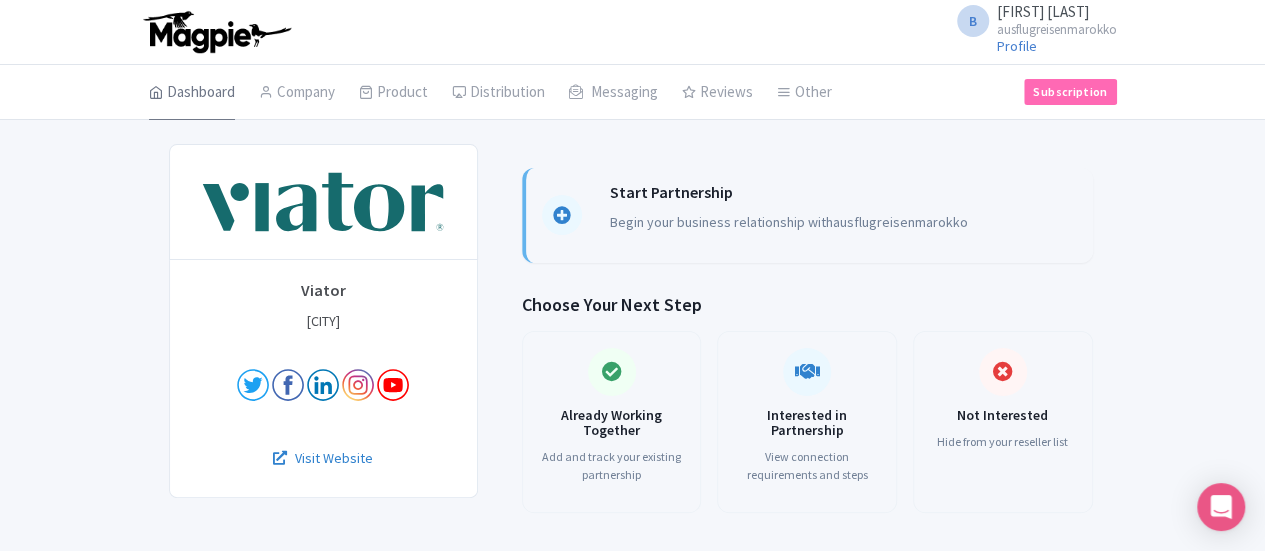 click on "Dashboard" at bounding box center [192, 93] 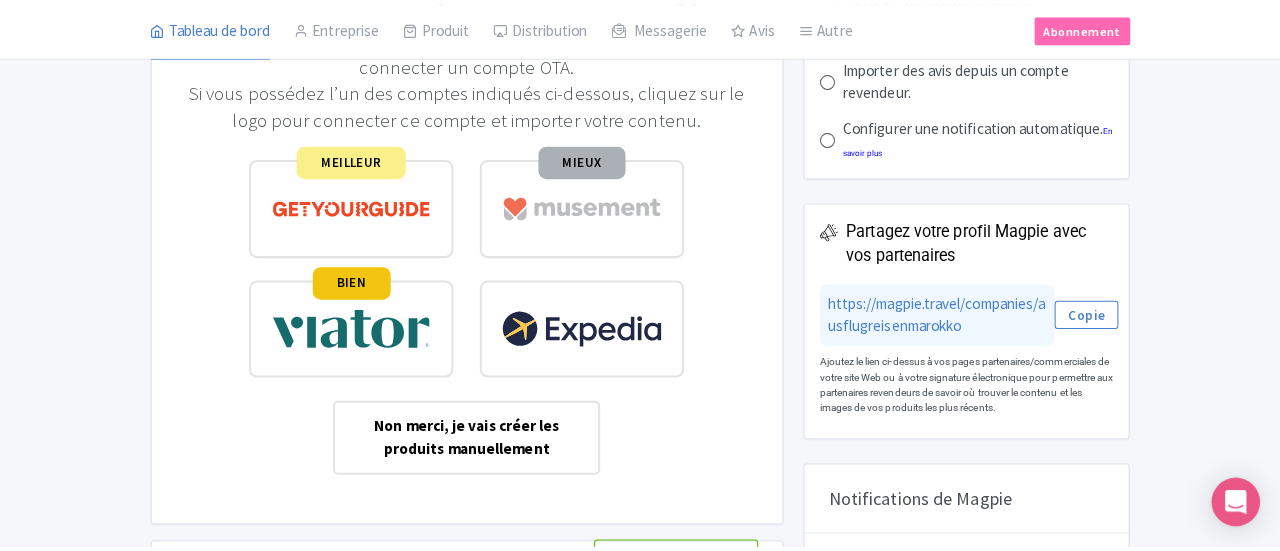 scroll, scrollTop: 428, scrollLeft: 0, axis: vertical 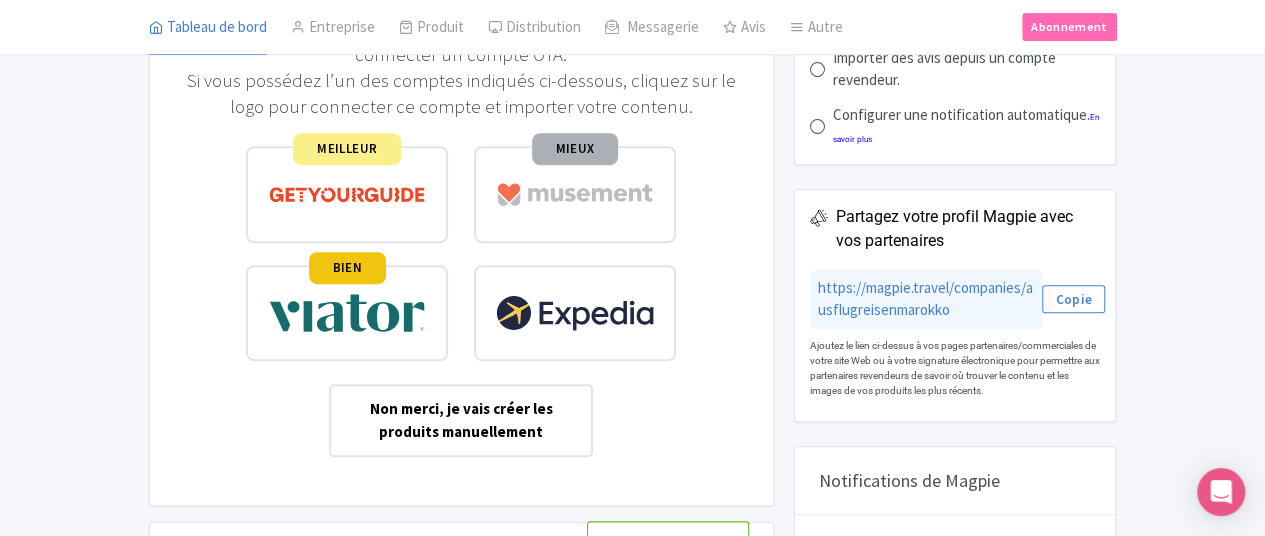 click at bounding box center [347, 313] 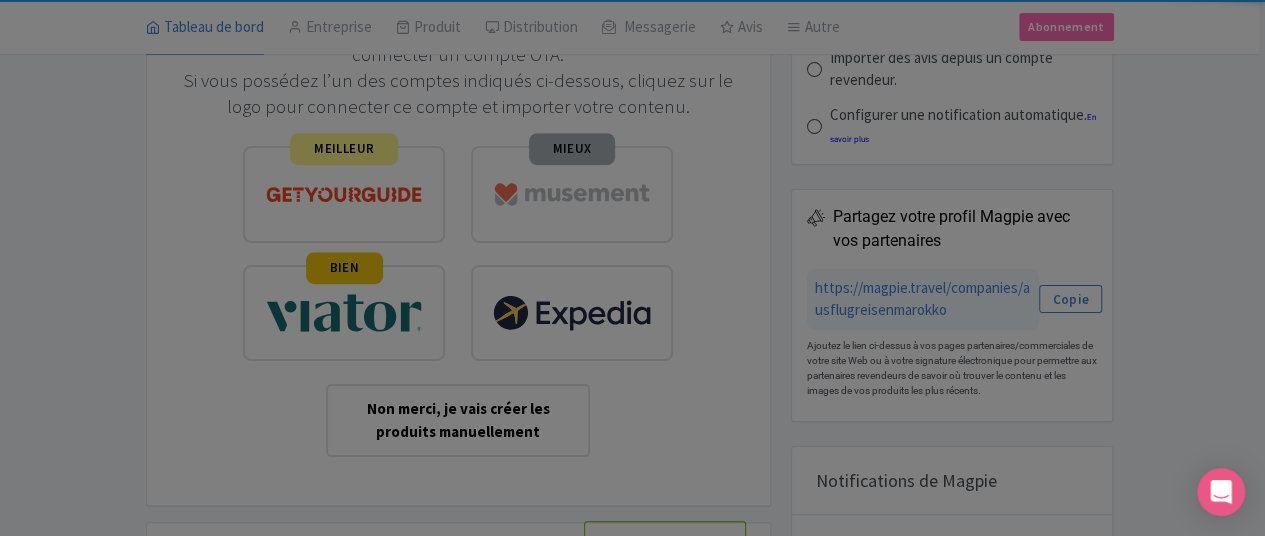 type on "[EMAIL]" 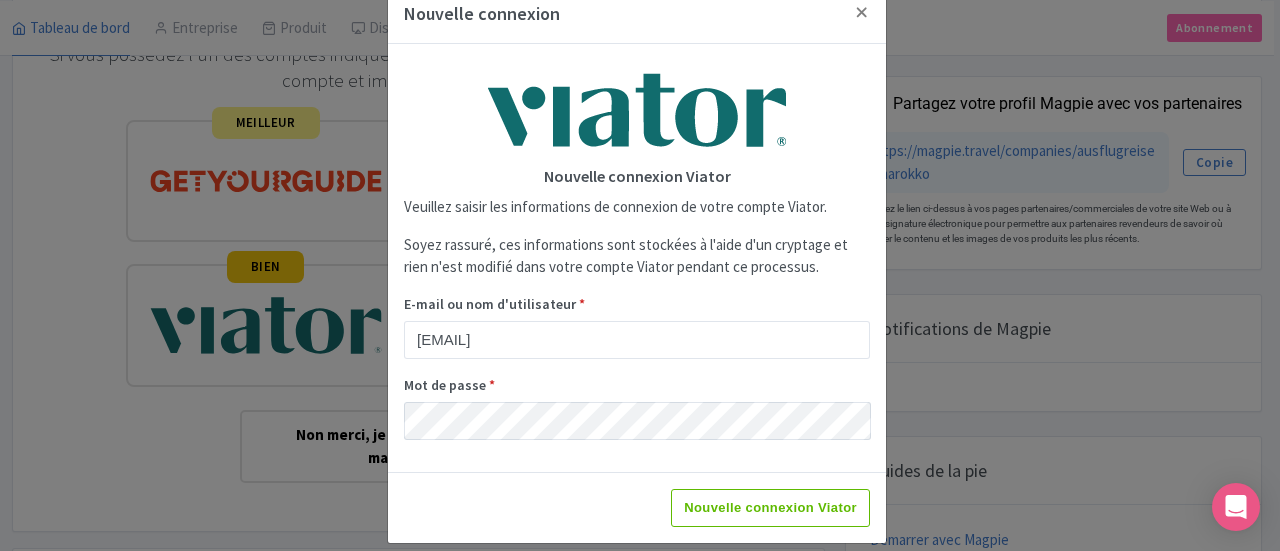 scroll, scrollTop: 0, scrollLeft: 0, axis: both 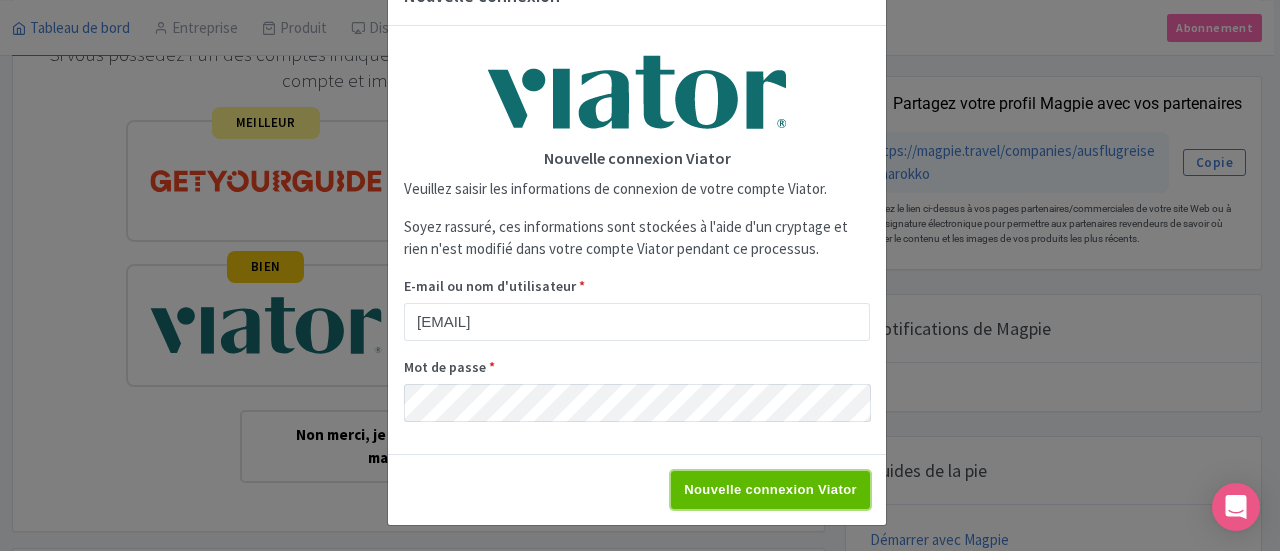 click on "Nouvelle connexion Viator" at bounding box center [770, 490] 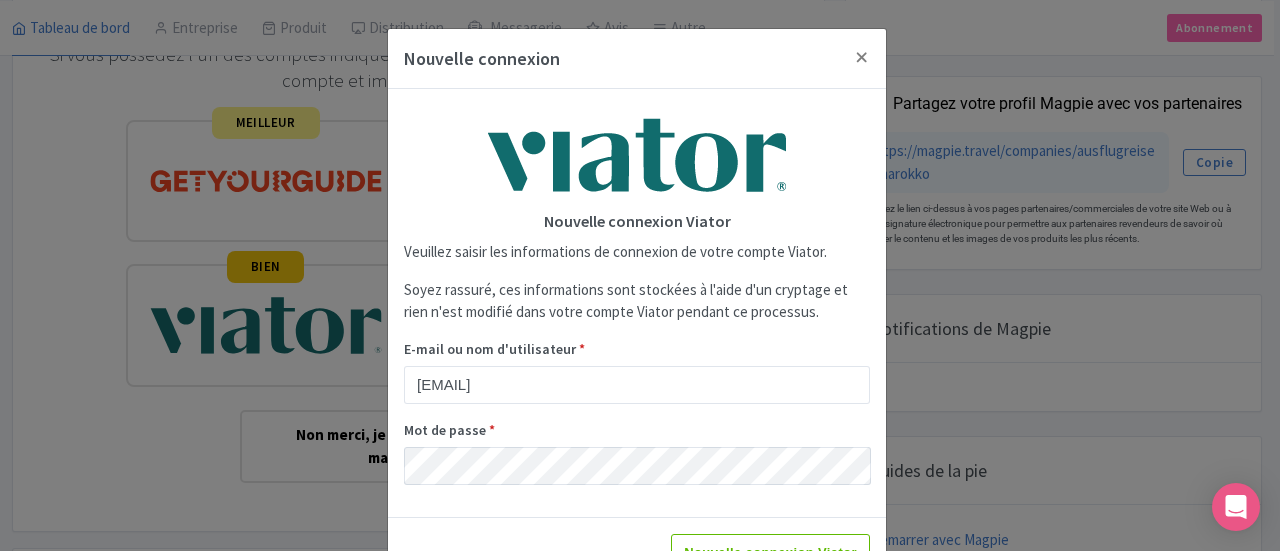 scroll, scrollTop: 63, scrollLeft: 0, axis: vertical 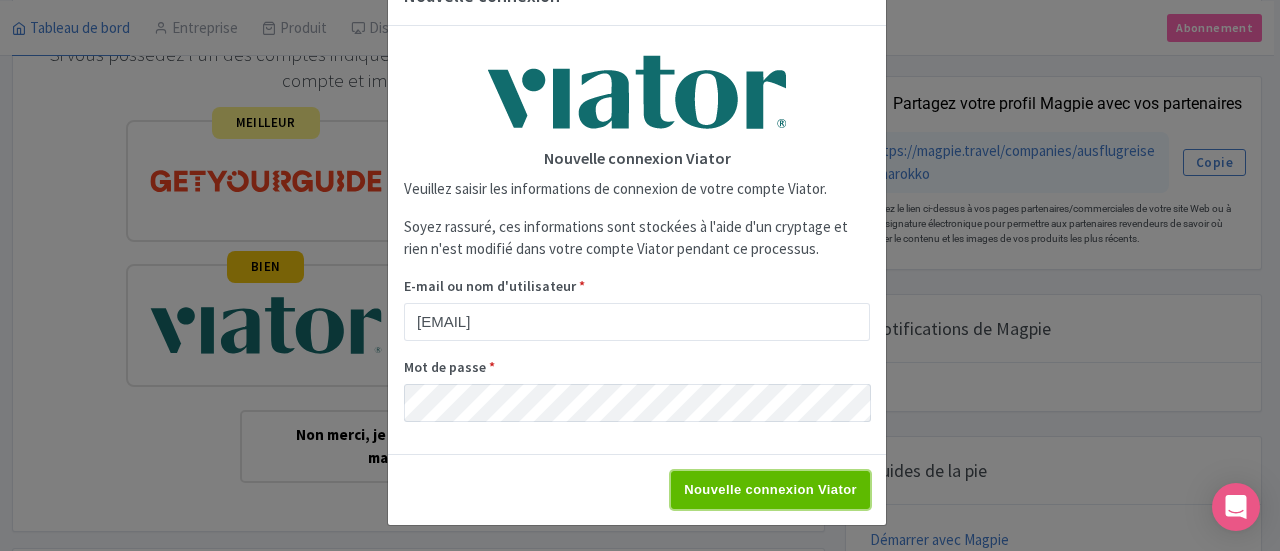 click on "Nouvelle connexion Viator" at bounding box center (770, 490) 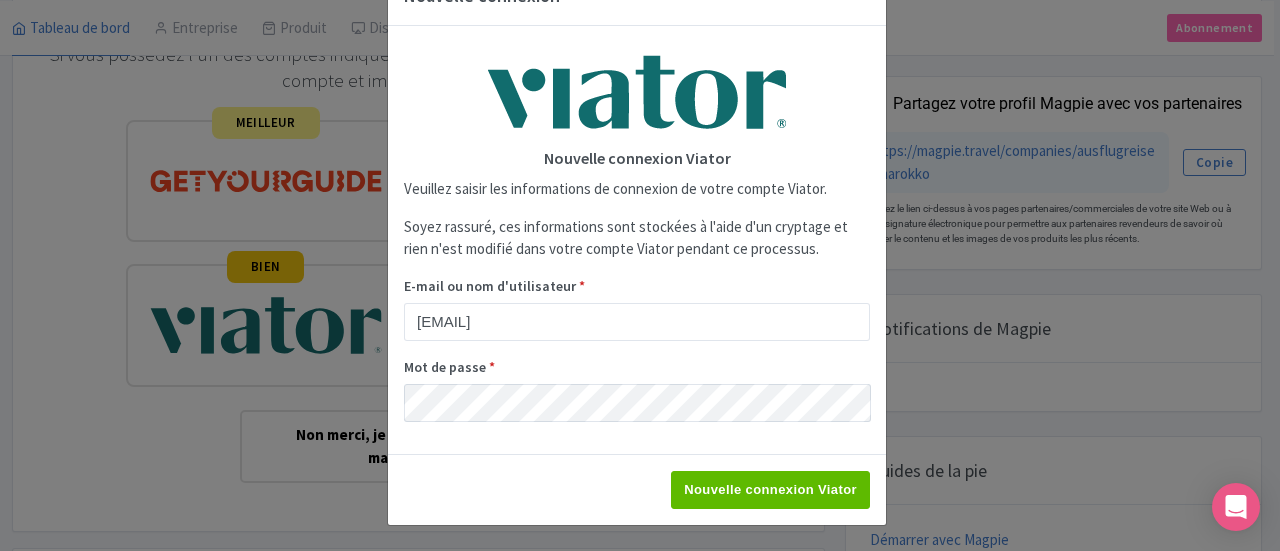 type on "Saving..." 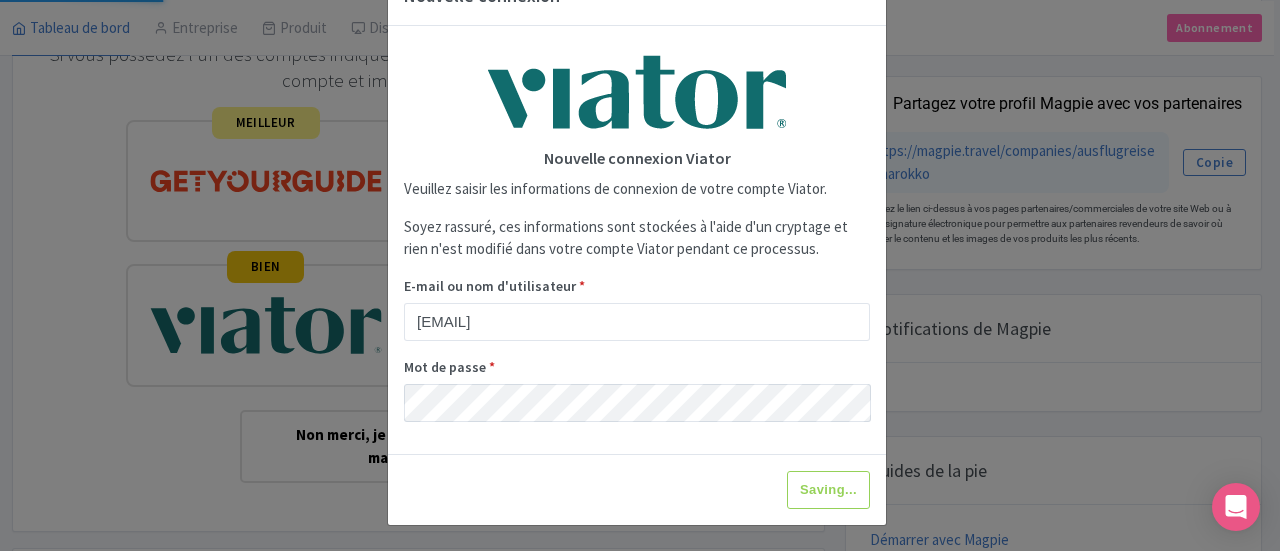 scroll, scrollTop: 0, scrollLeft: 0, axis: both 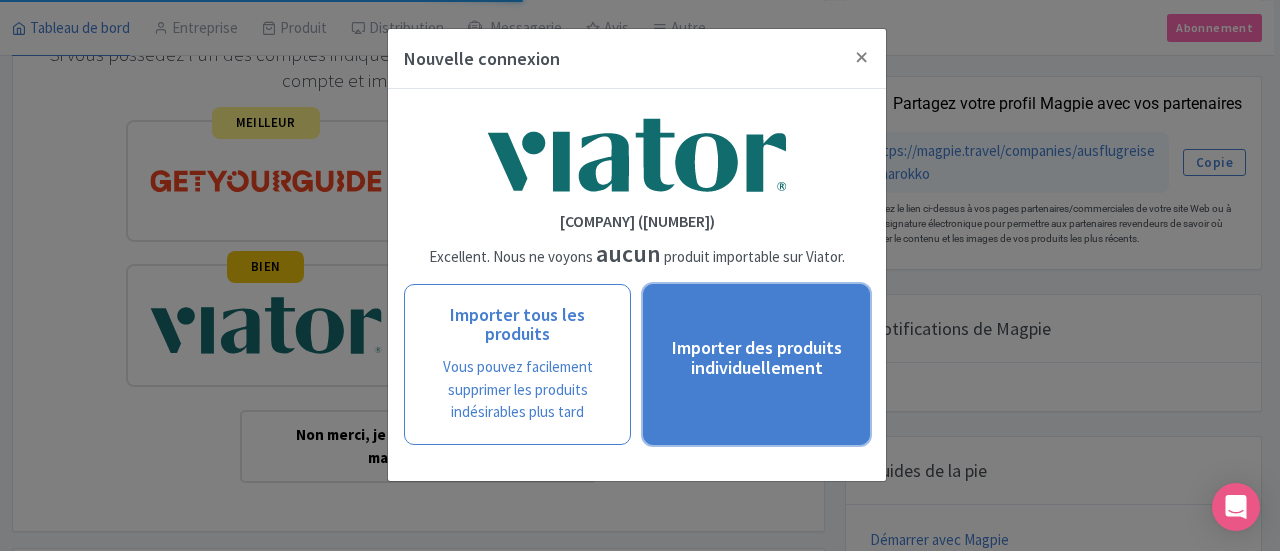 click on "Importer des produits individuellement" at bounding box center (757, 357) 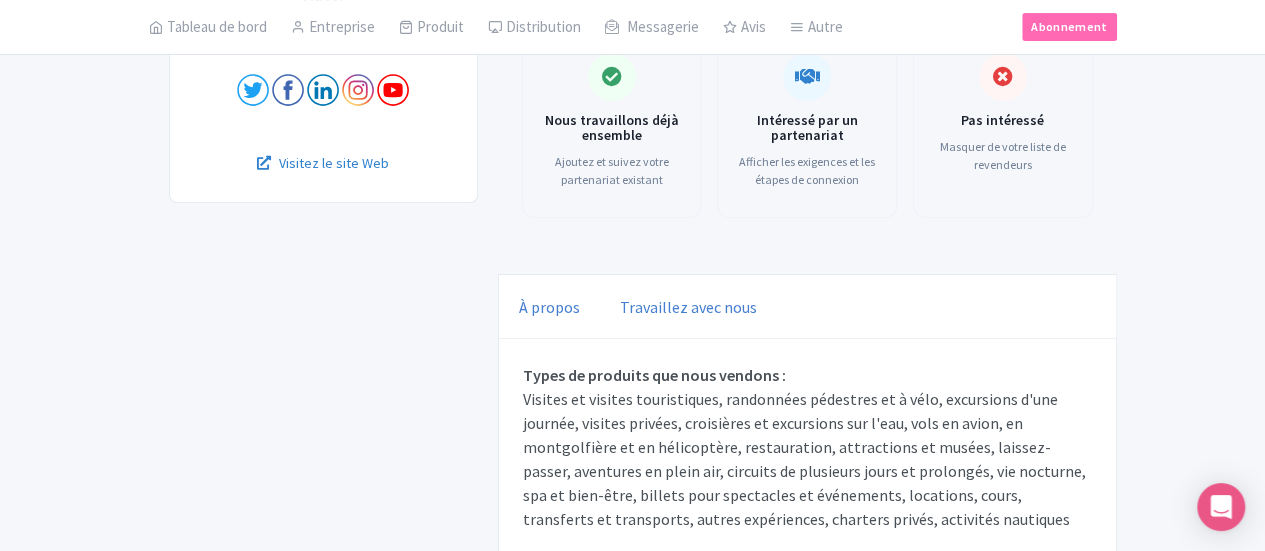 scroll, scrollTop: 185, scrollLeft: 0, axis: vertical 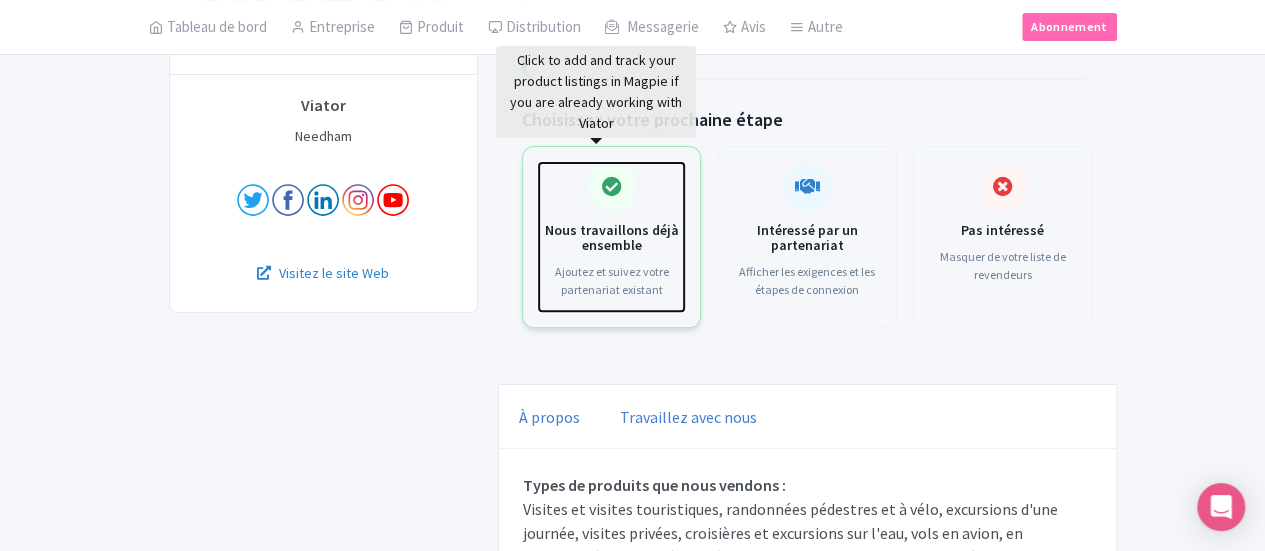 click on "Nous travaillons déjà ensemble
Ajoutez et suivez votre partenariat existant" at bounding box center (612, 237) 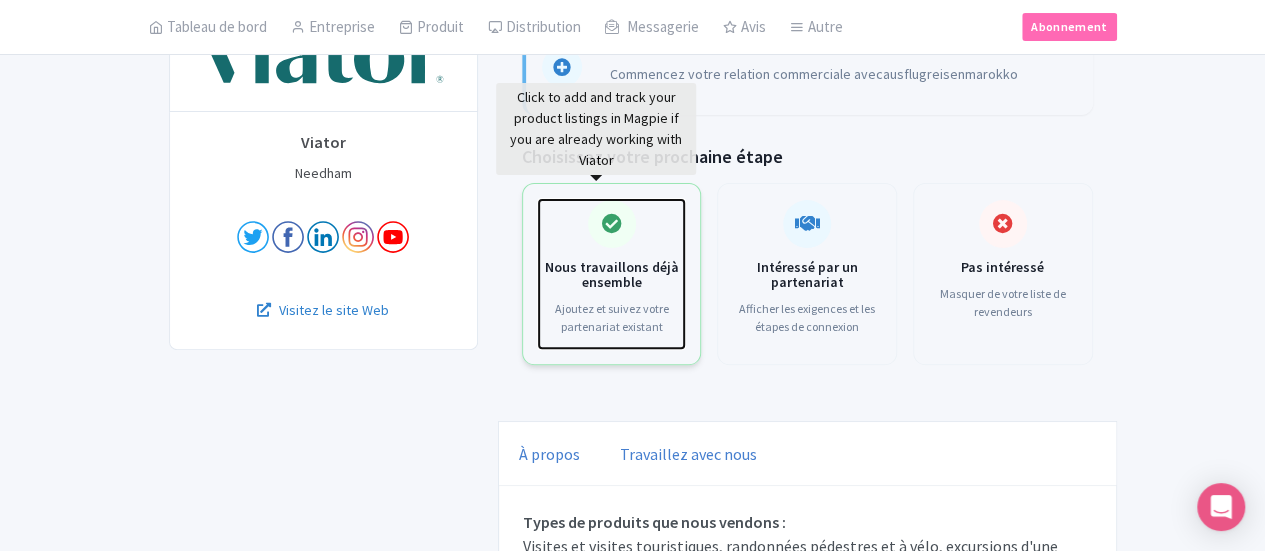 scroll, scrollTop: 149, scrollLeft: 0, axis: vertical 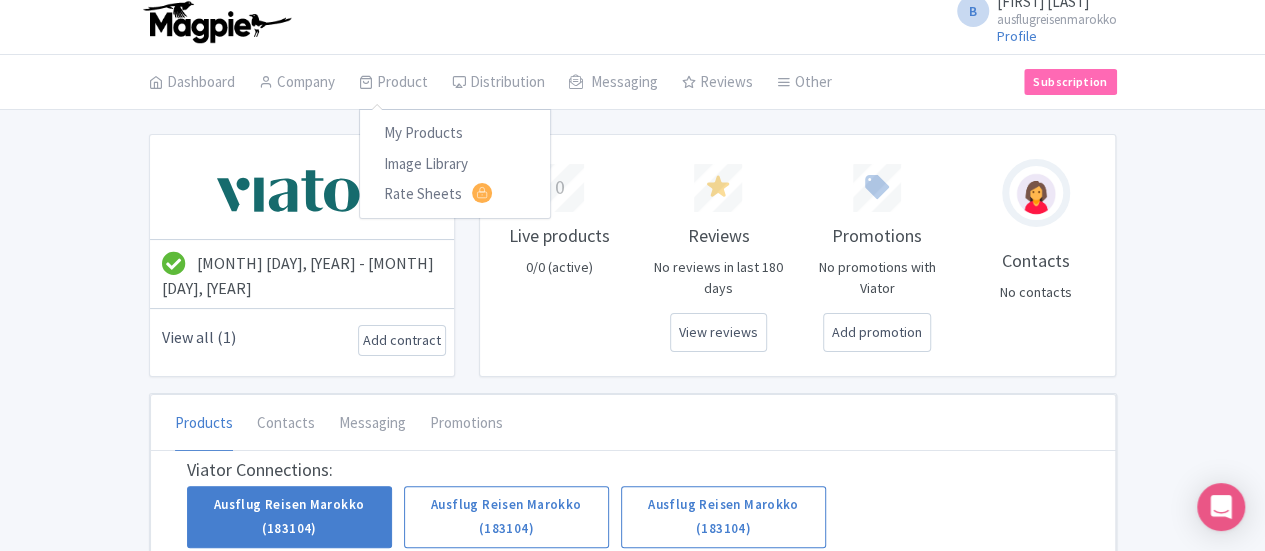 click on "My Products
Image Library
Rate Sheets" at bounding box center [455, 164] 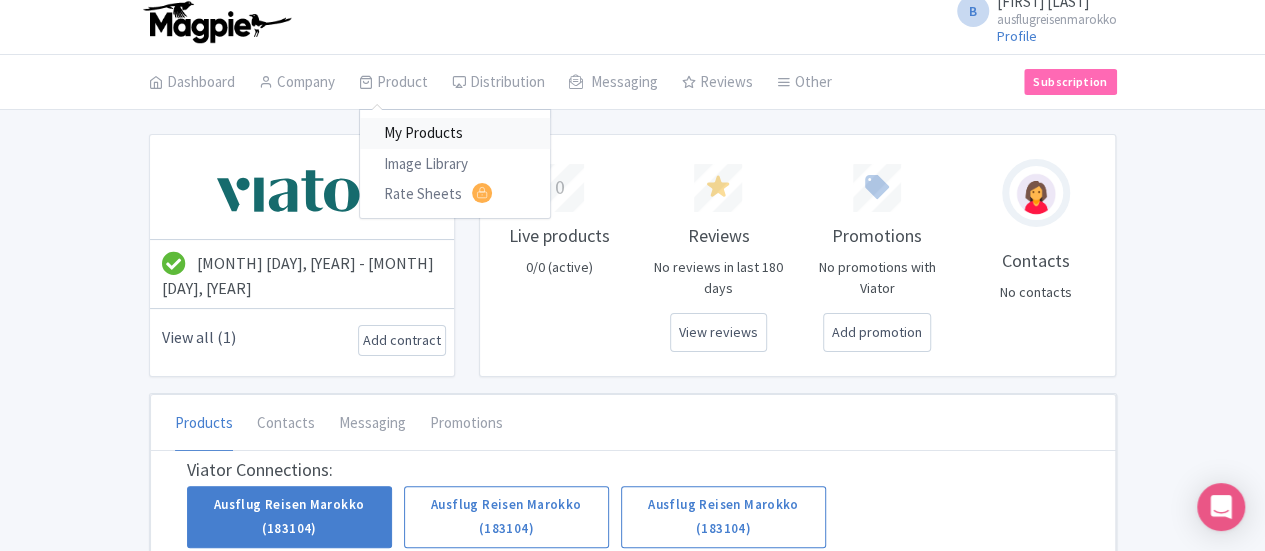 click on "My Products" at bounding box center [455, 133] 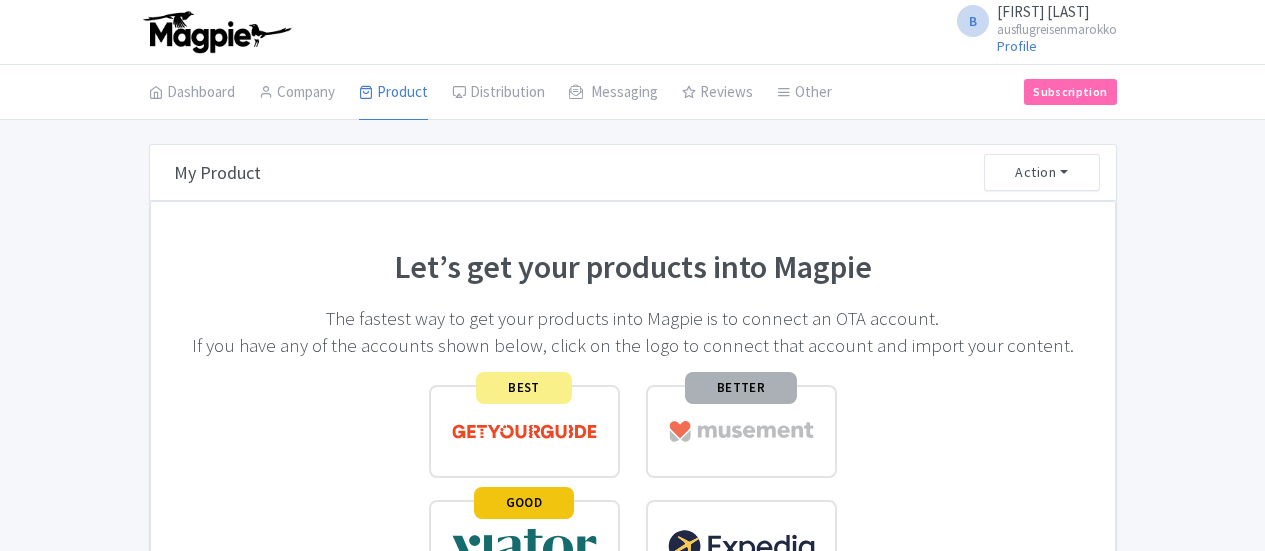 scroll, scrollTop: 0, scrollLeft: 0, axis: both 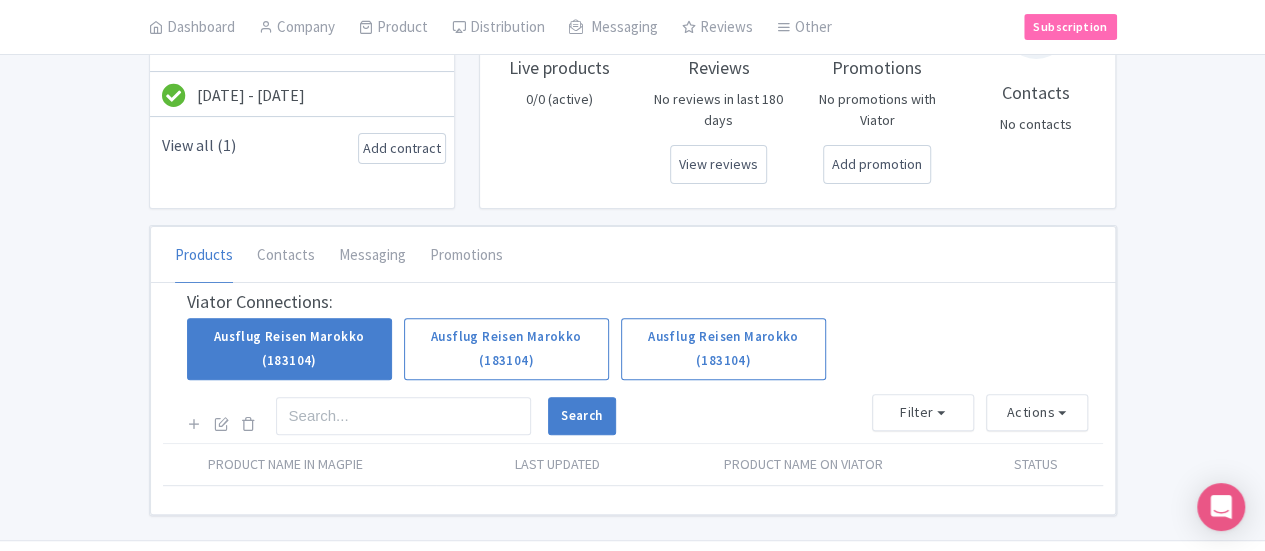 click on "Product Name in Magpie" at bounding box center (314, 465) 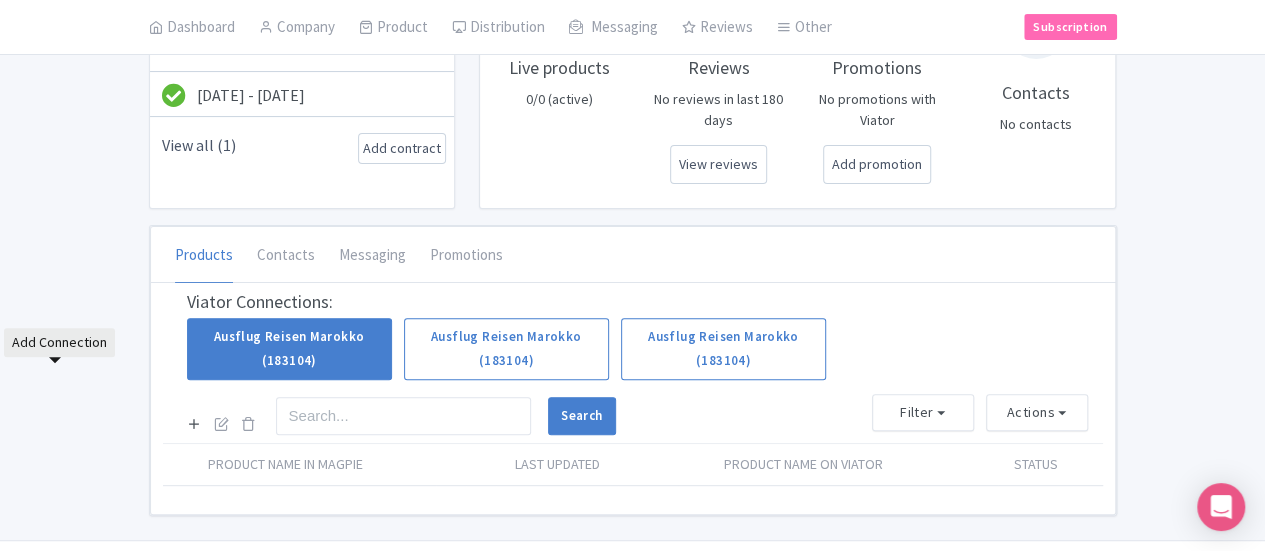 click at bounding box center [194, 424] 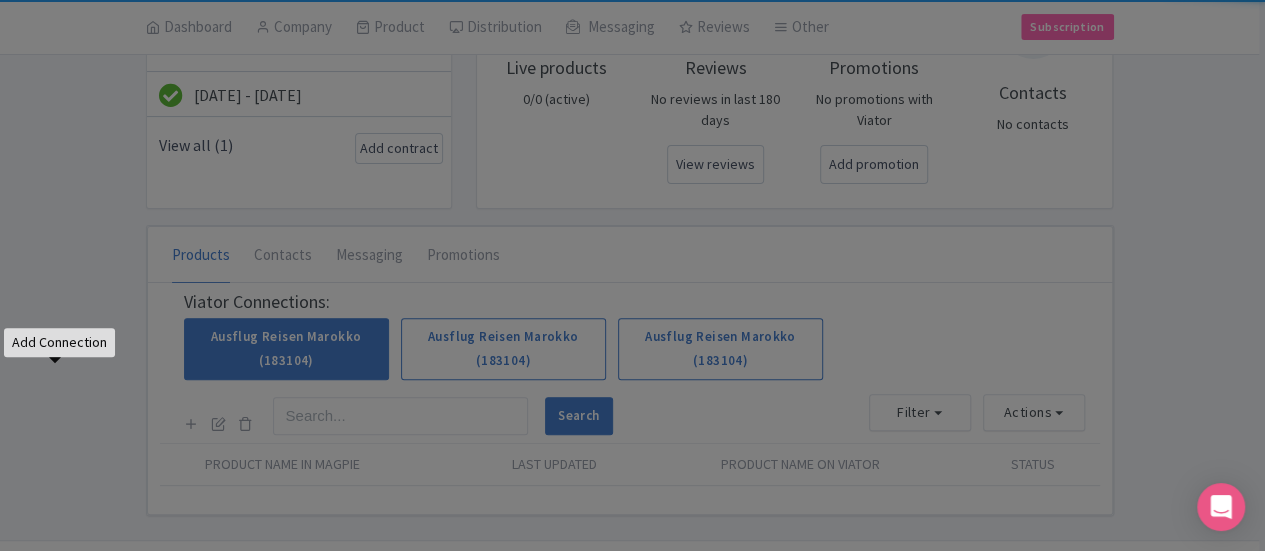 type on "ausflugreisenmorokko@gmail.com" 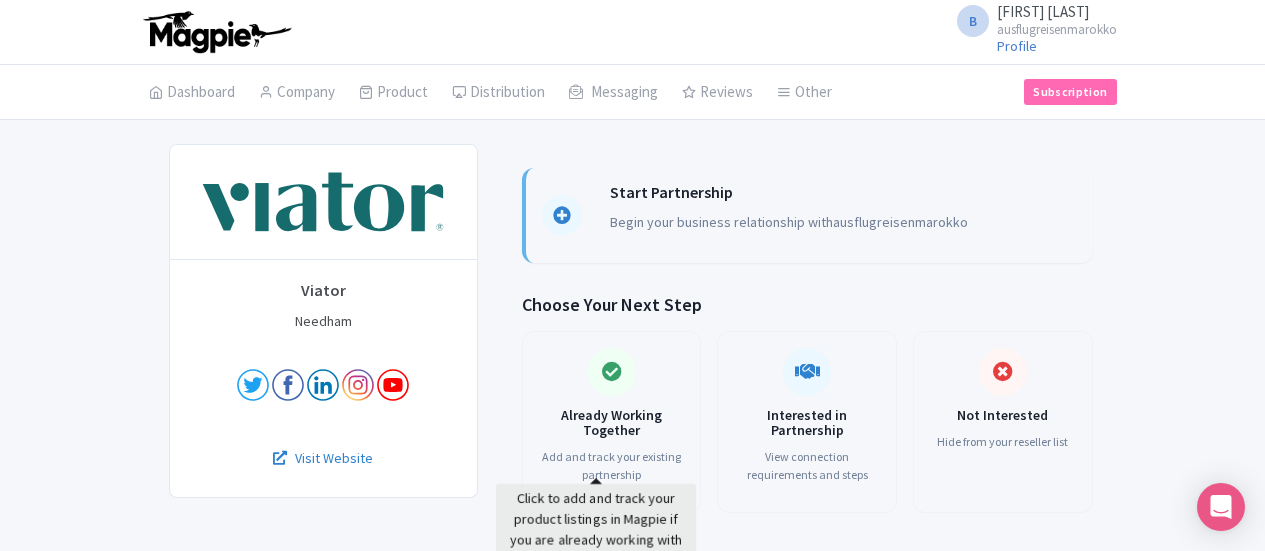 scroll, scrollTop: 565, scrollLeft: 0, axis: vertical 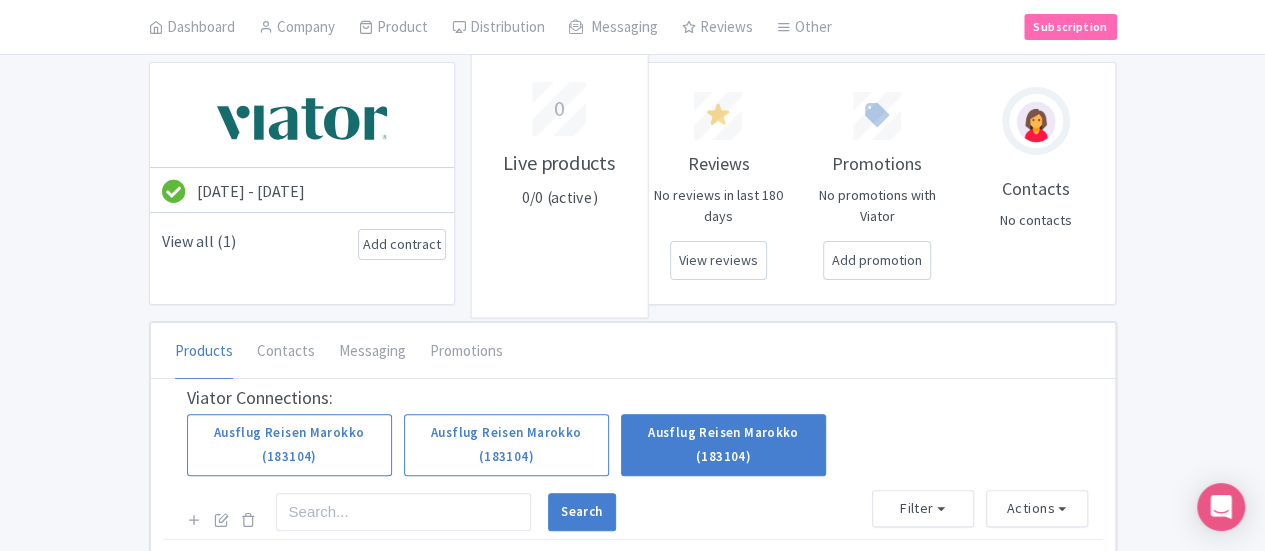 click on "Live products" at bounding box center (559, 162) 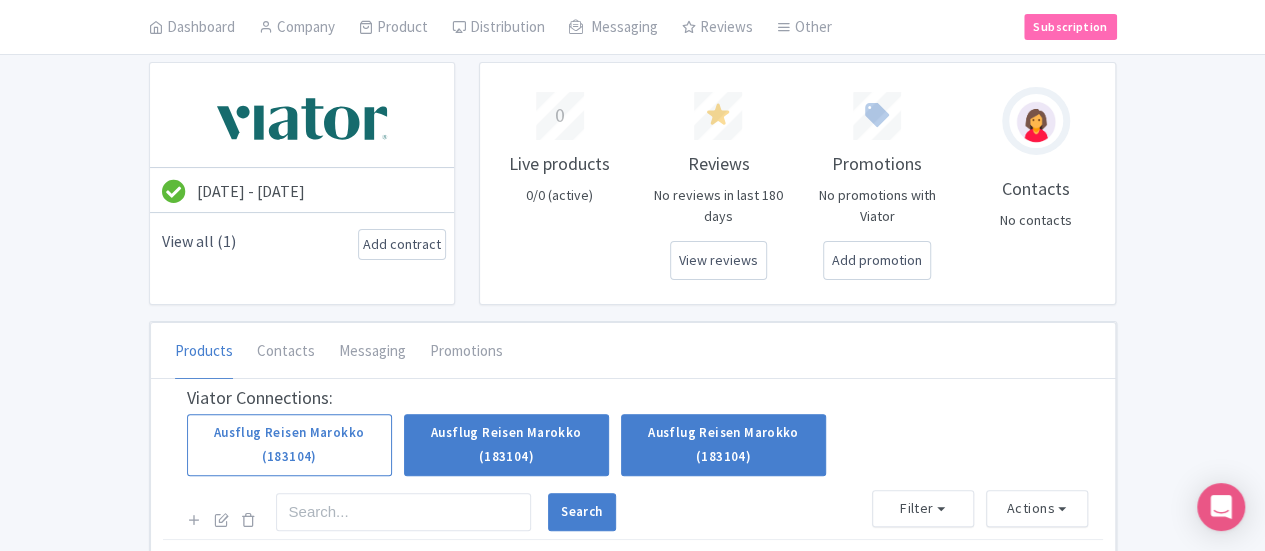 scroll, scrollTop: 178, scrollLeft: 0, axis: vertical 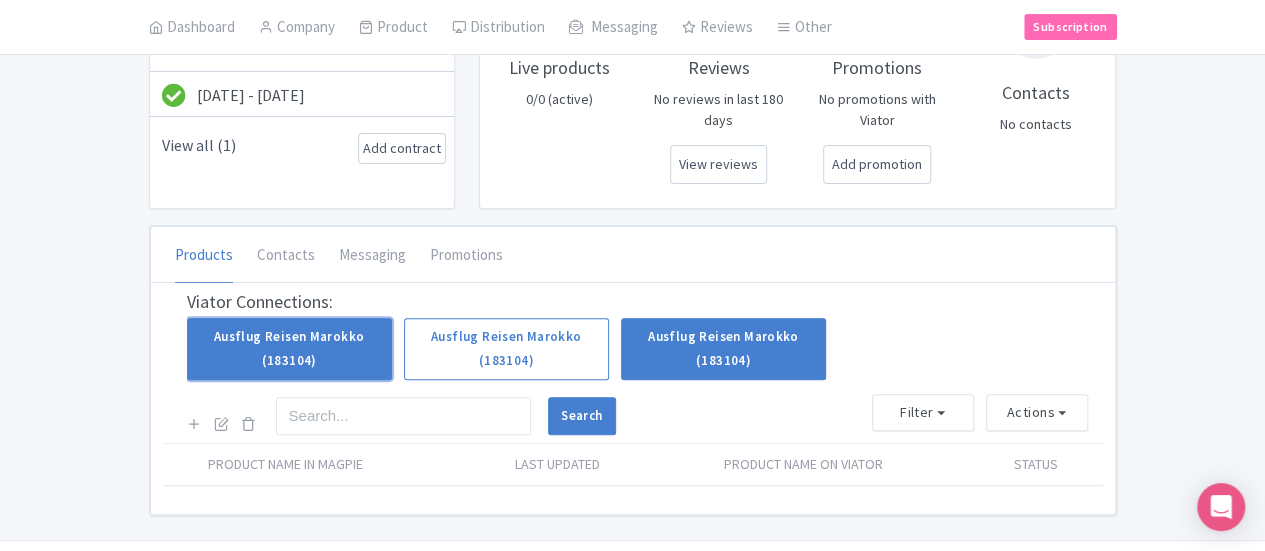 click on "Ausflug Reisen Marokko (183104)" at bounding box center [289, 349] 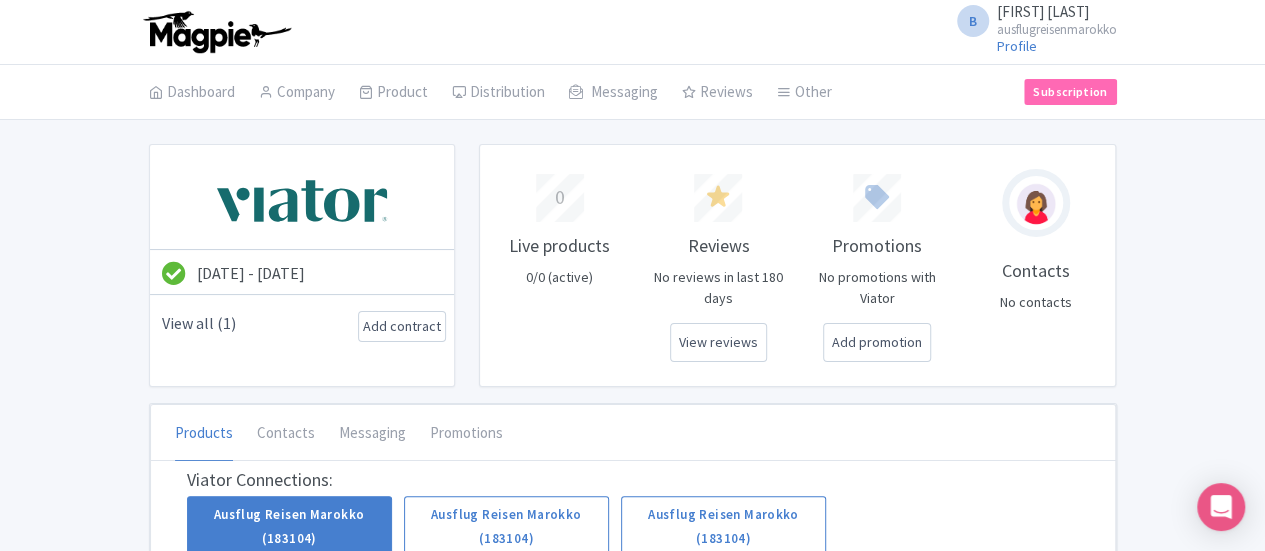 scroll, scrollTop: 178, scrollLeft: 0, axis: vertical 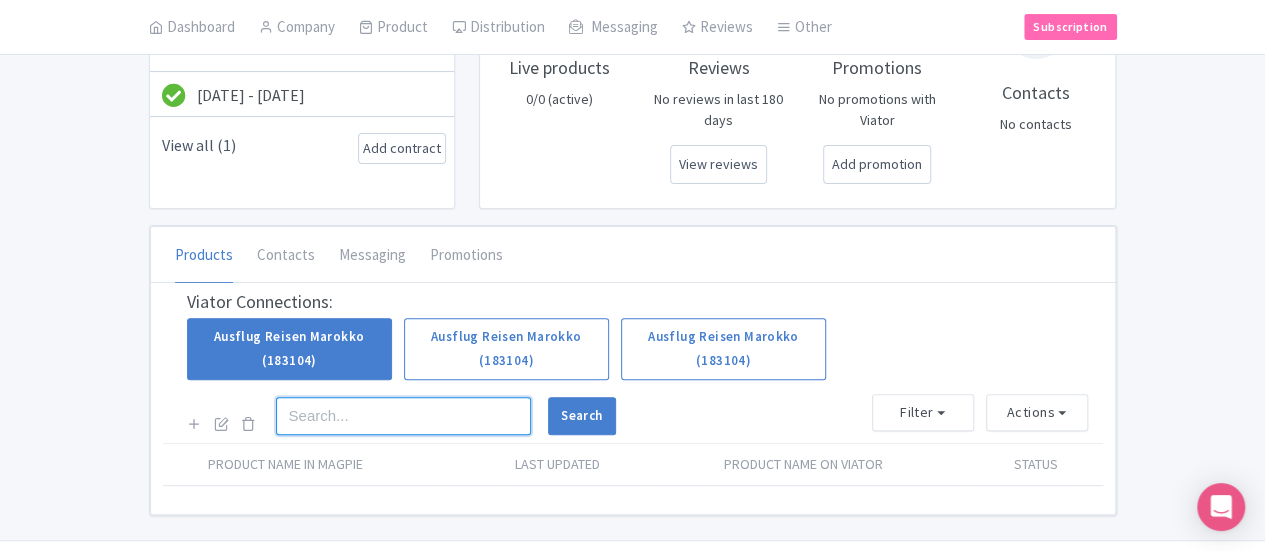 click at bounding box center (404, 416) 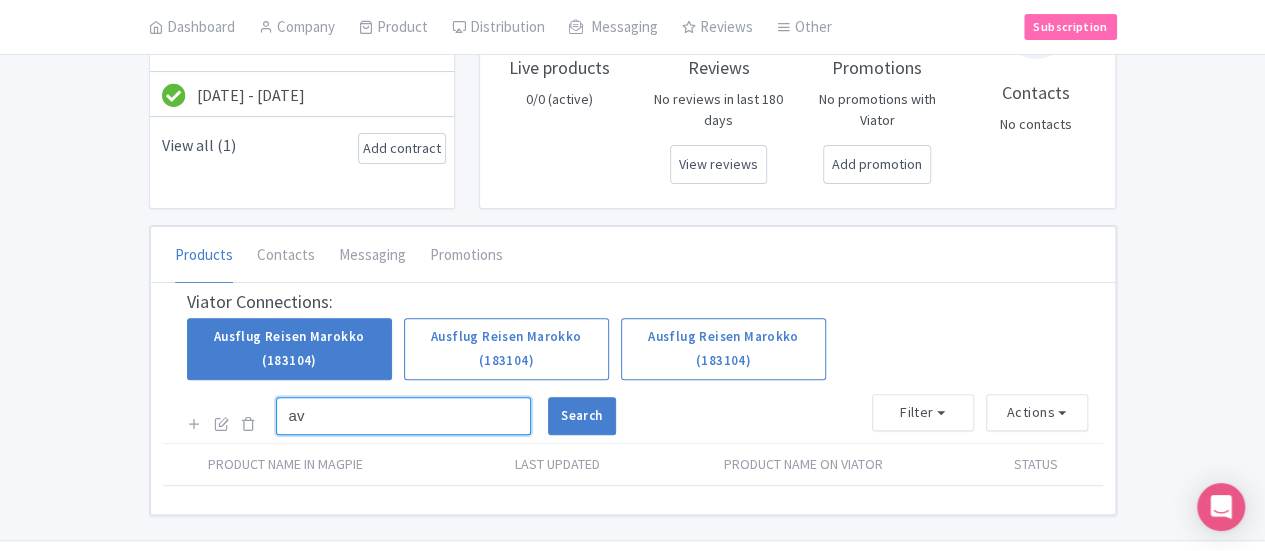 type on "a" 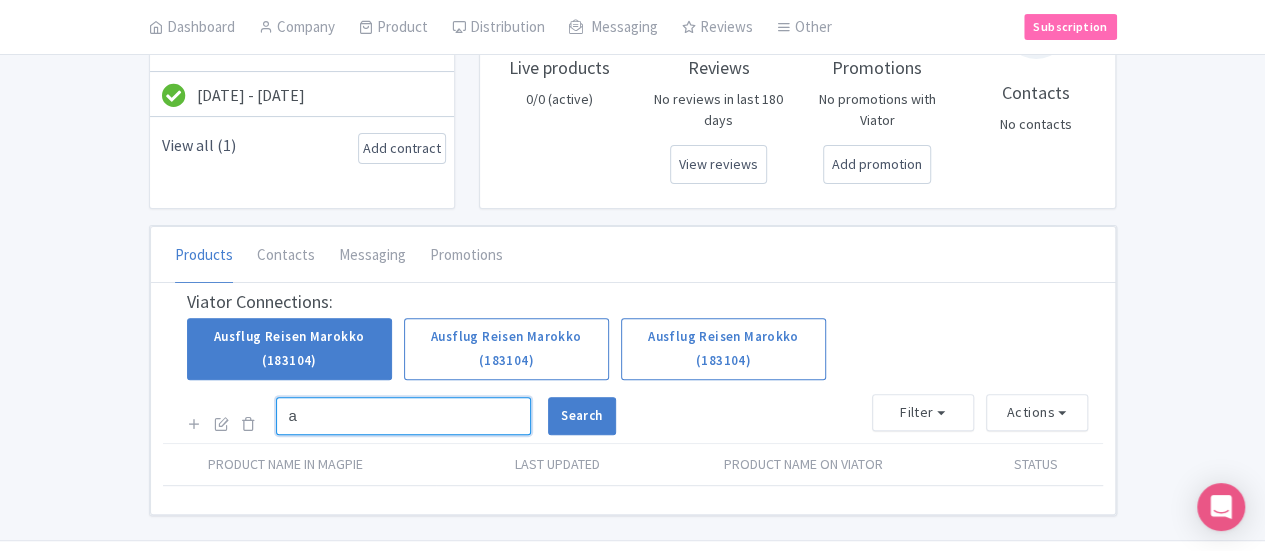 type 